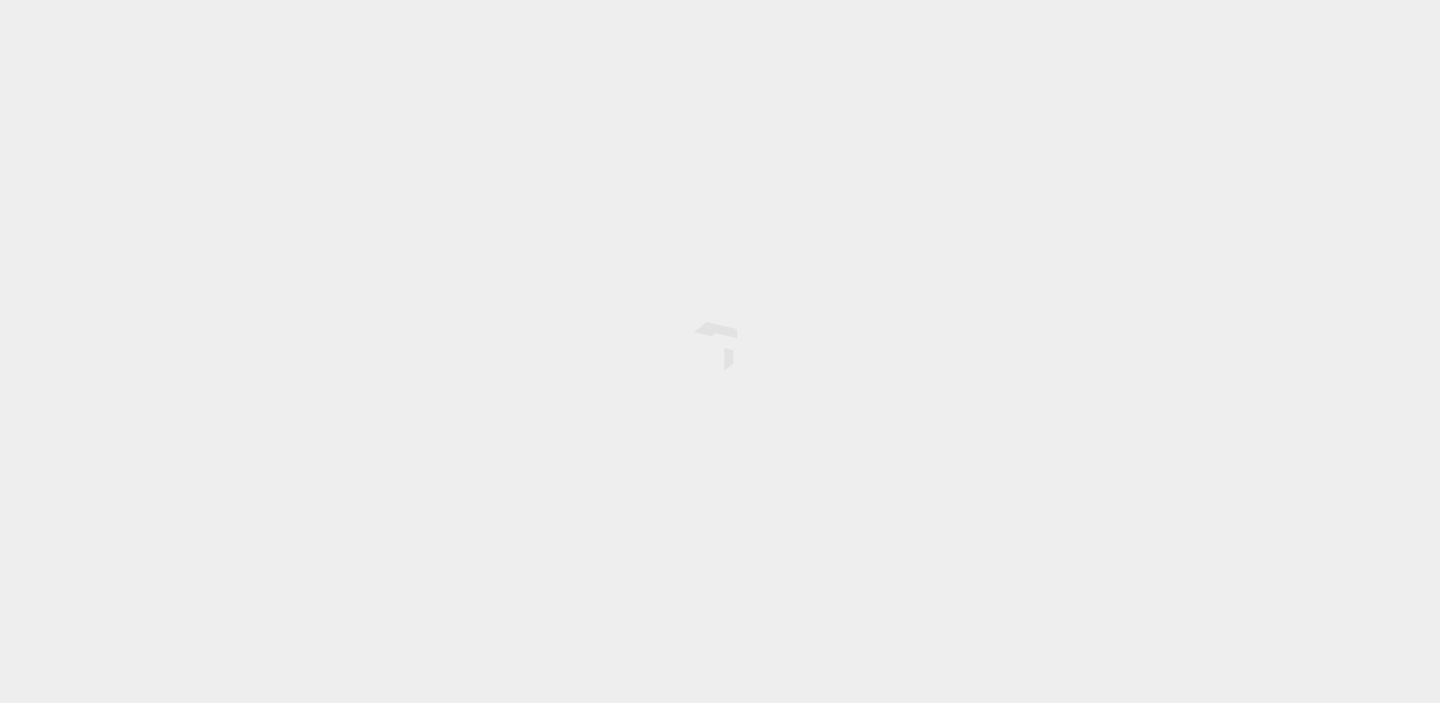 scroll, scrollTop: 0, scrollLeft: 0, axis: both 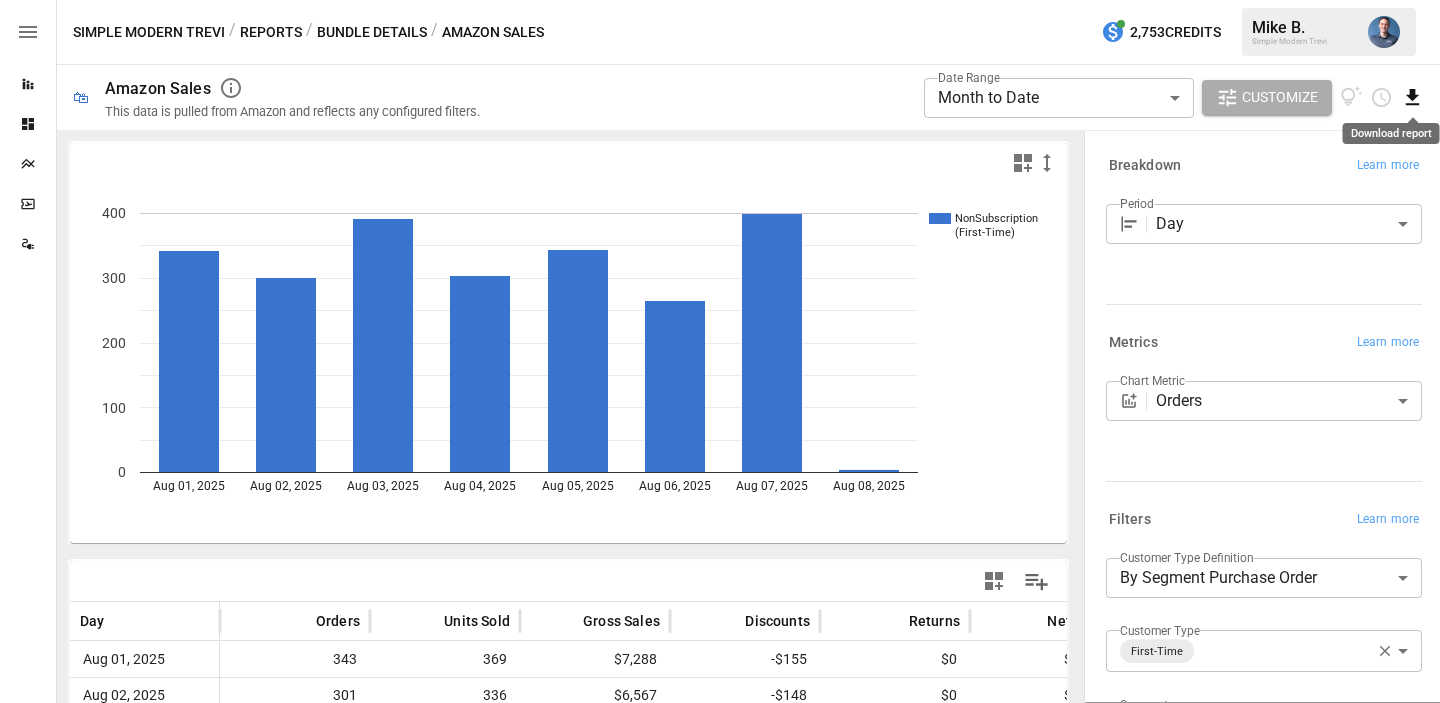 click 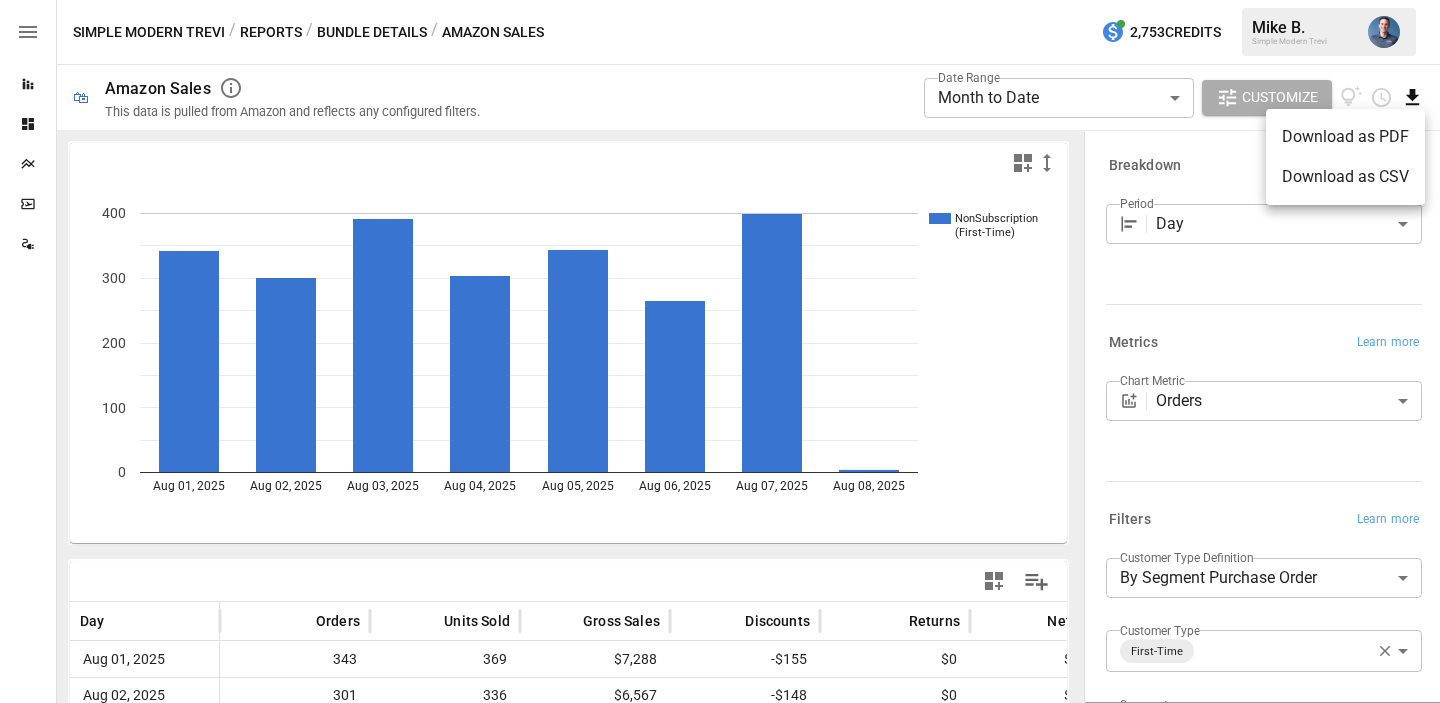 click on "Download as CSV" at bounding box center [1345, 177] 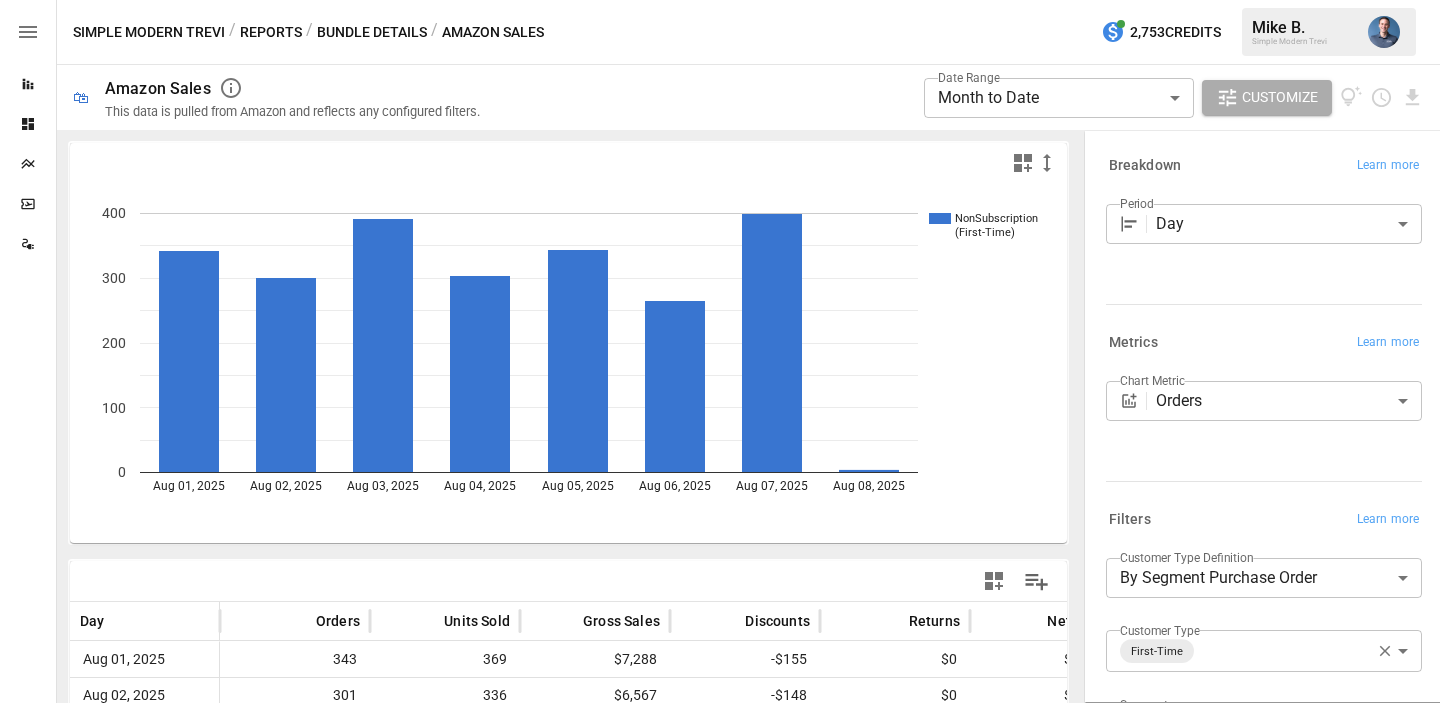 type 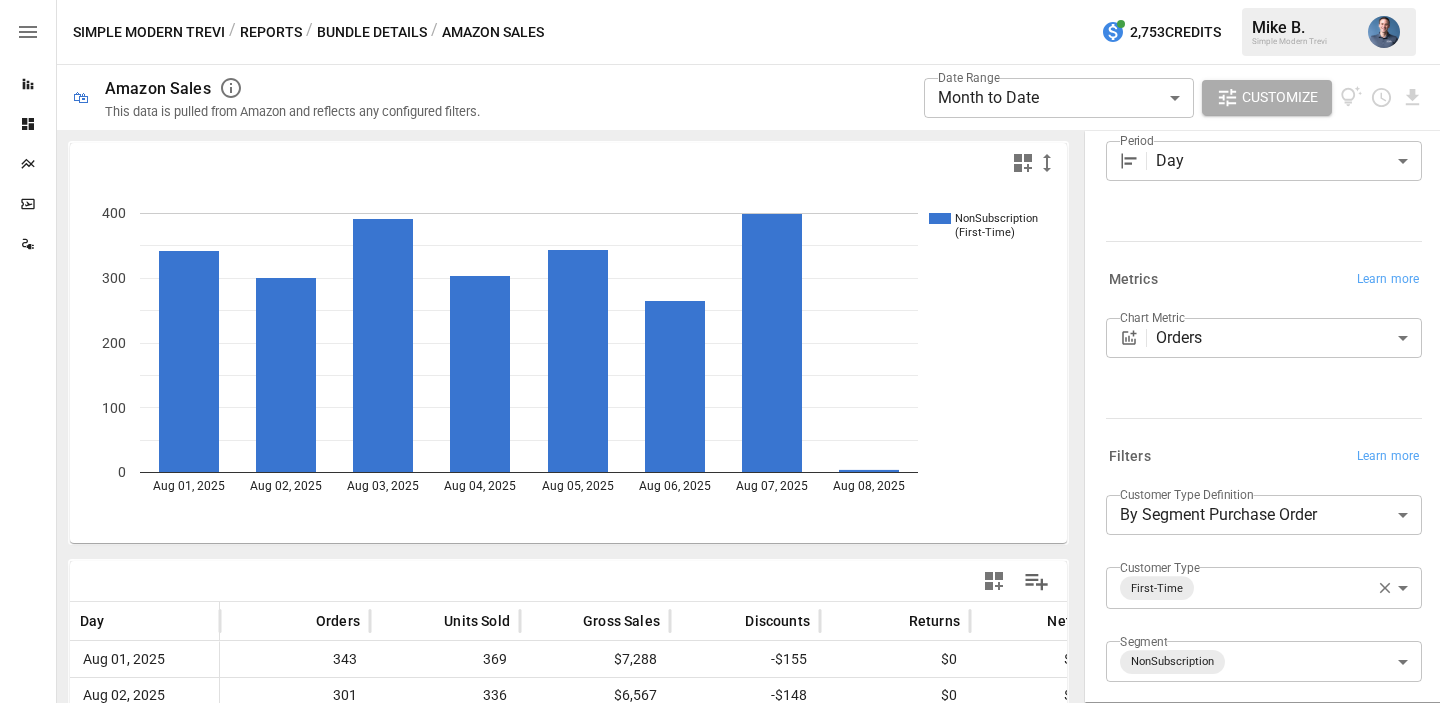 scroll, scrollTop: 64, scrollLeft: 0, axis: vertical 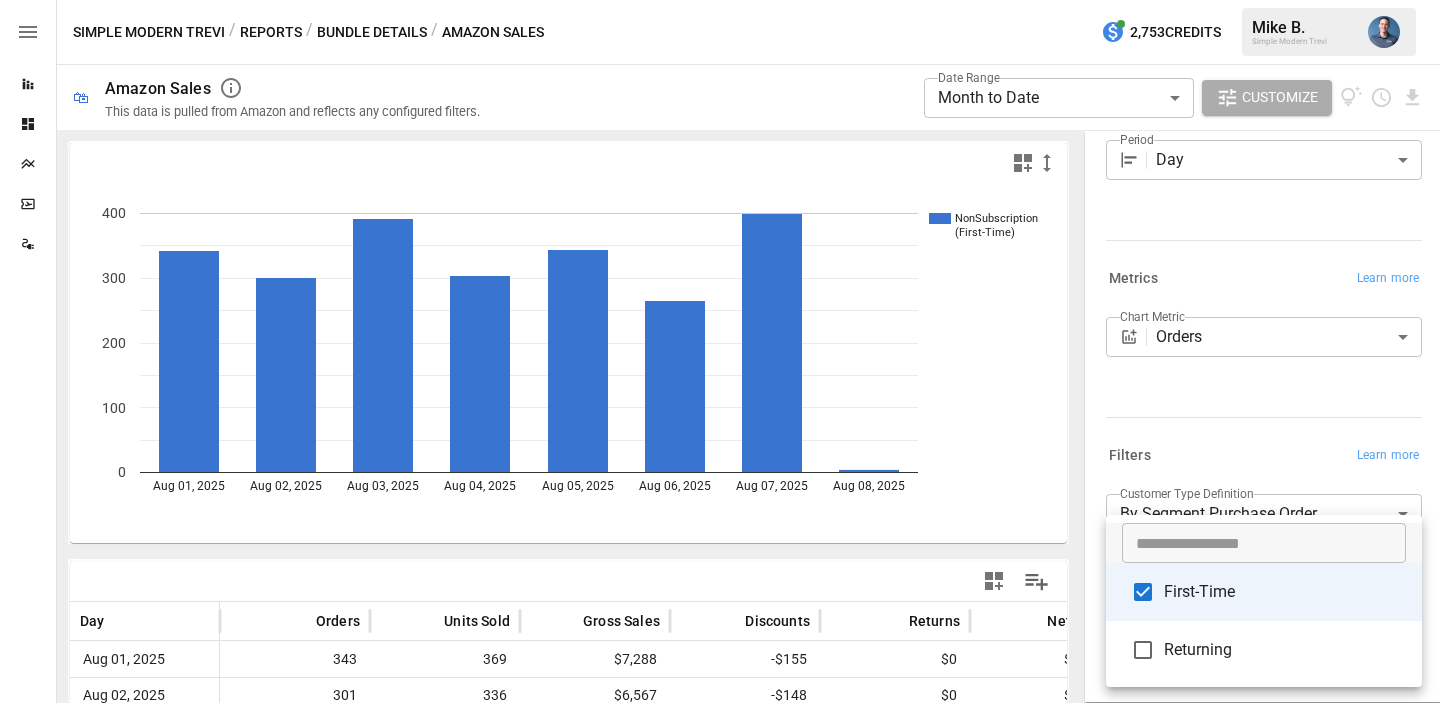 click on "**********" at bounding box center [720, 0] 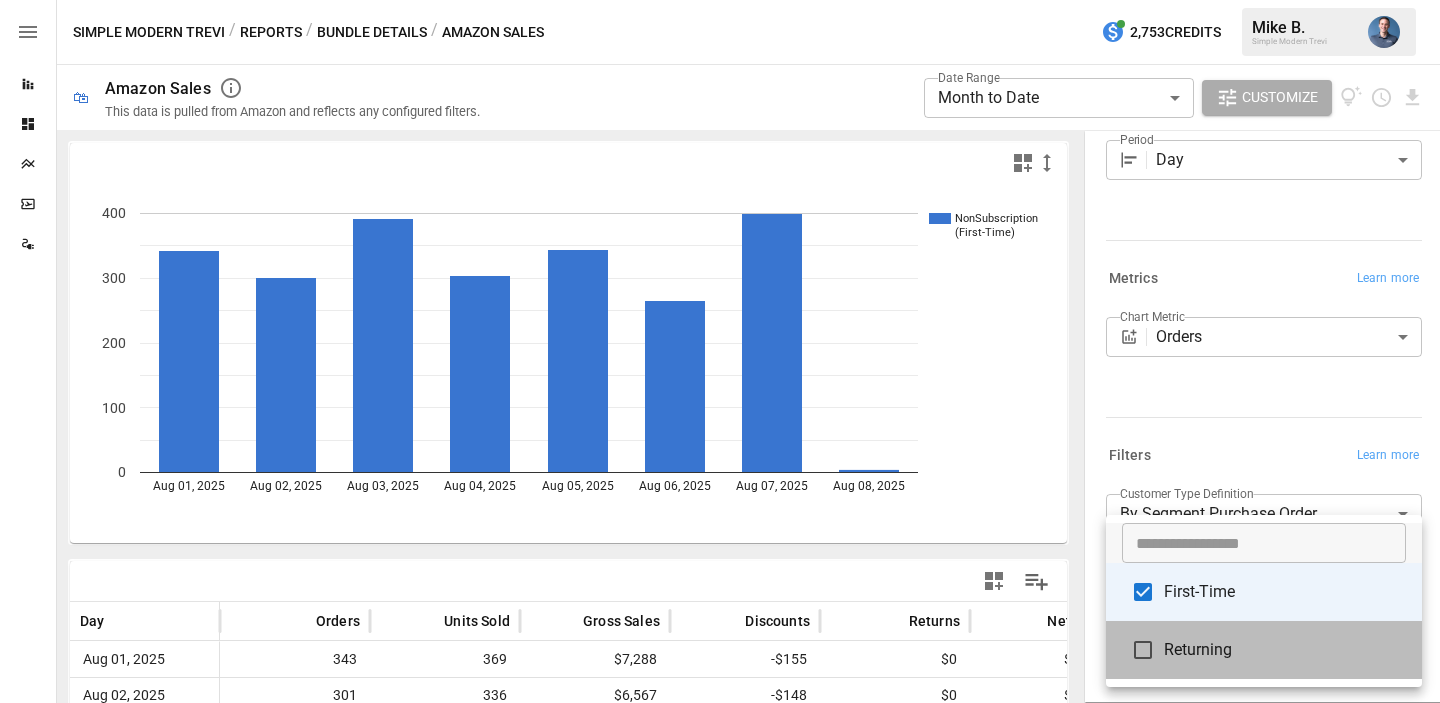 click on "Returning" at bounding box center (1285, 650) 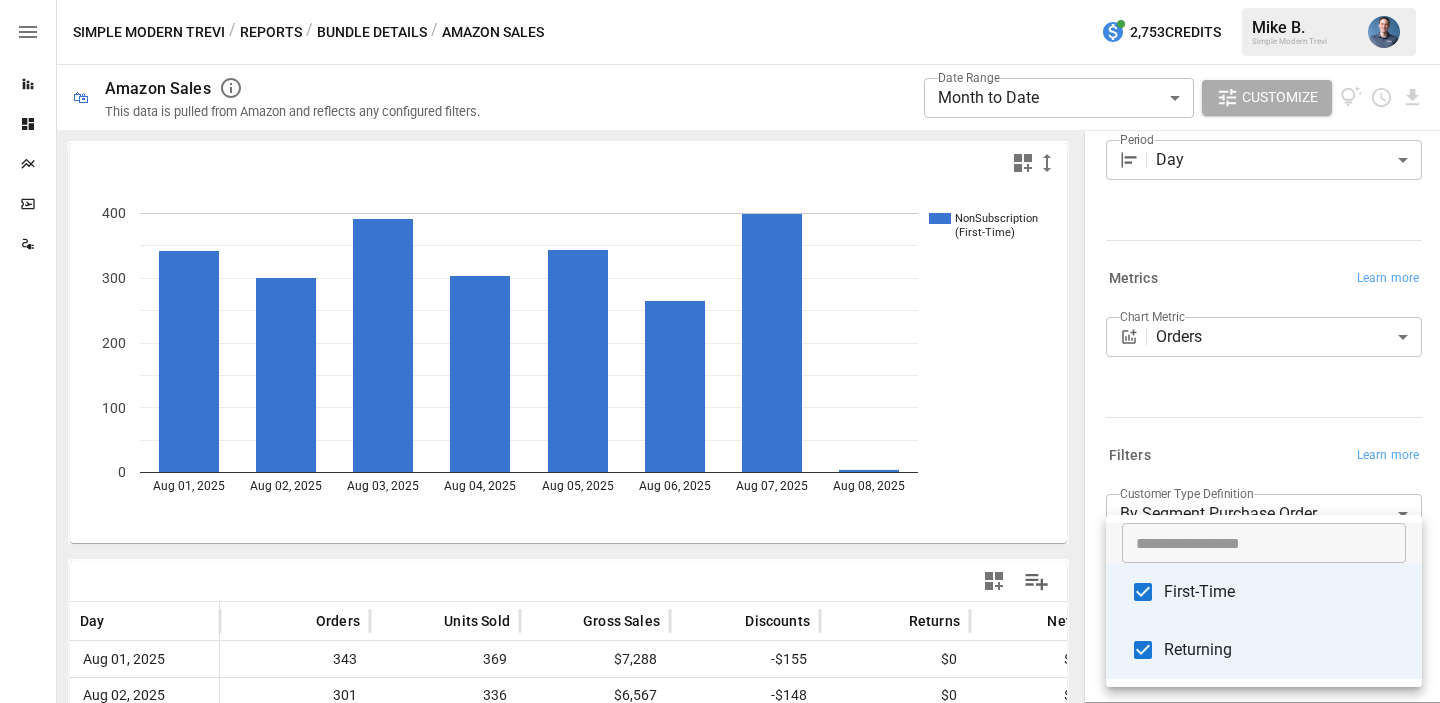 click on "First-Time" at bounding box center (1285, 592) 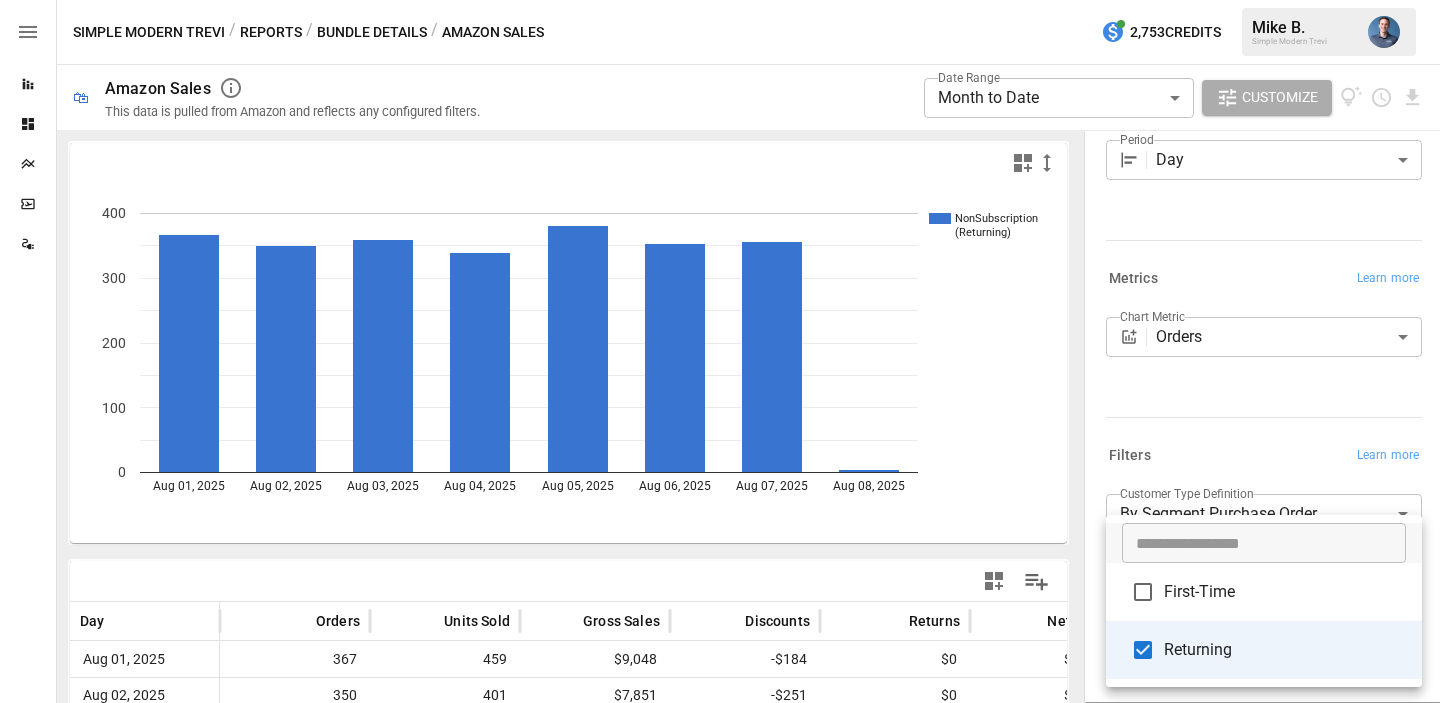 click at bounding box center [720, 351] 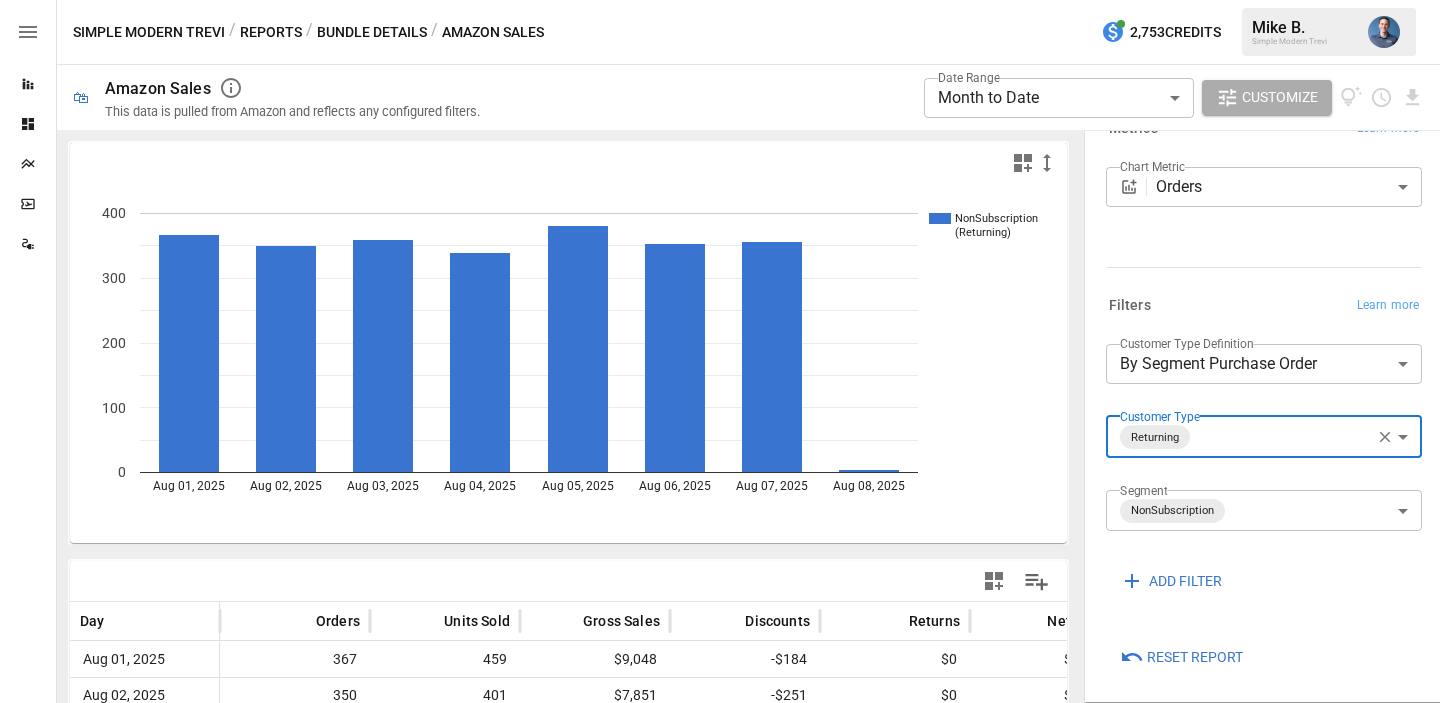 scroll, scrollTop: 219, scrollLeft: 0, axis: vertical 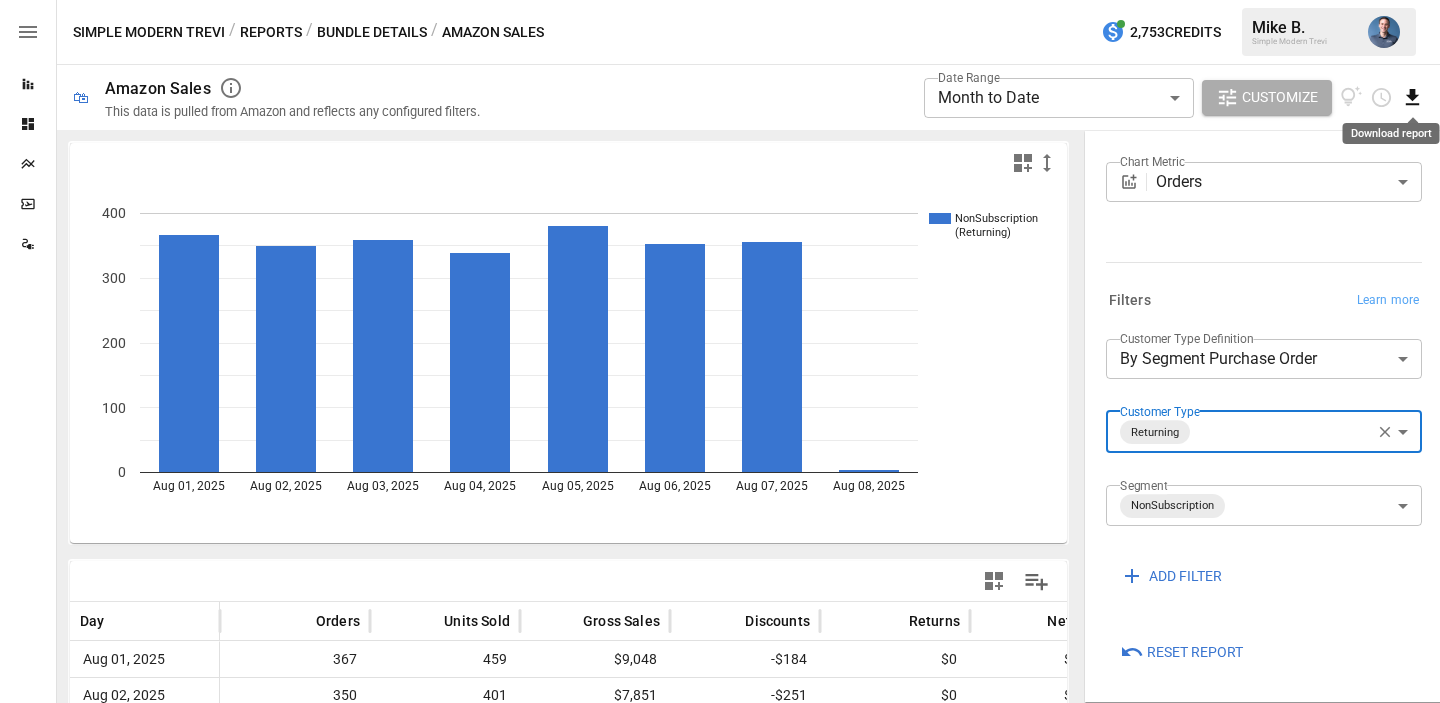 click 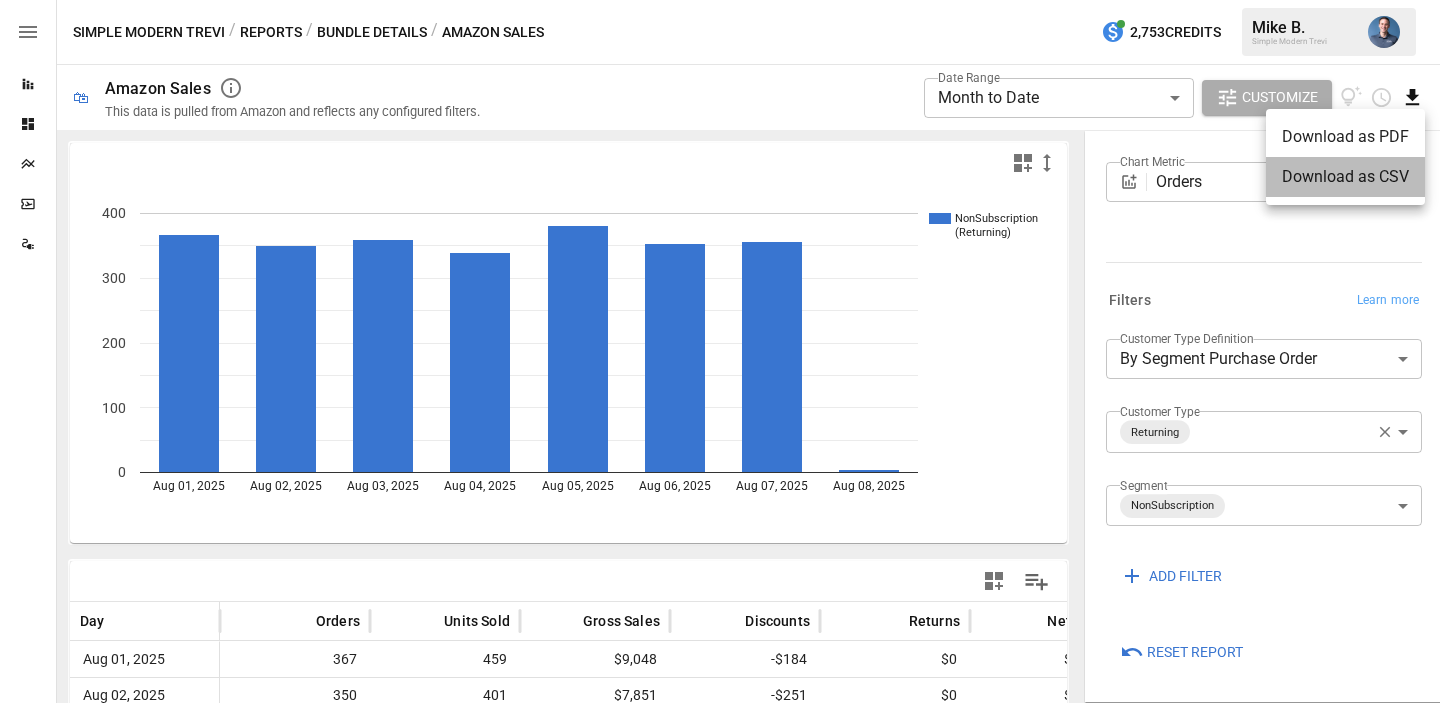 click on "Download as CSV" at bounding box center [1345, 177] 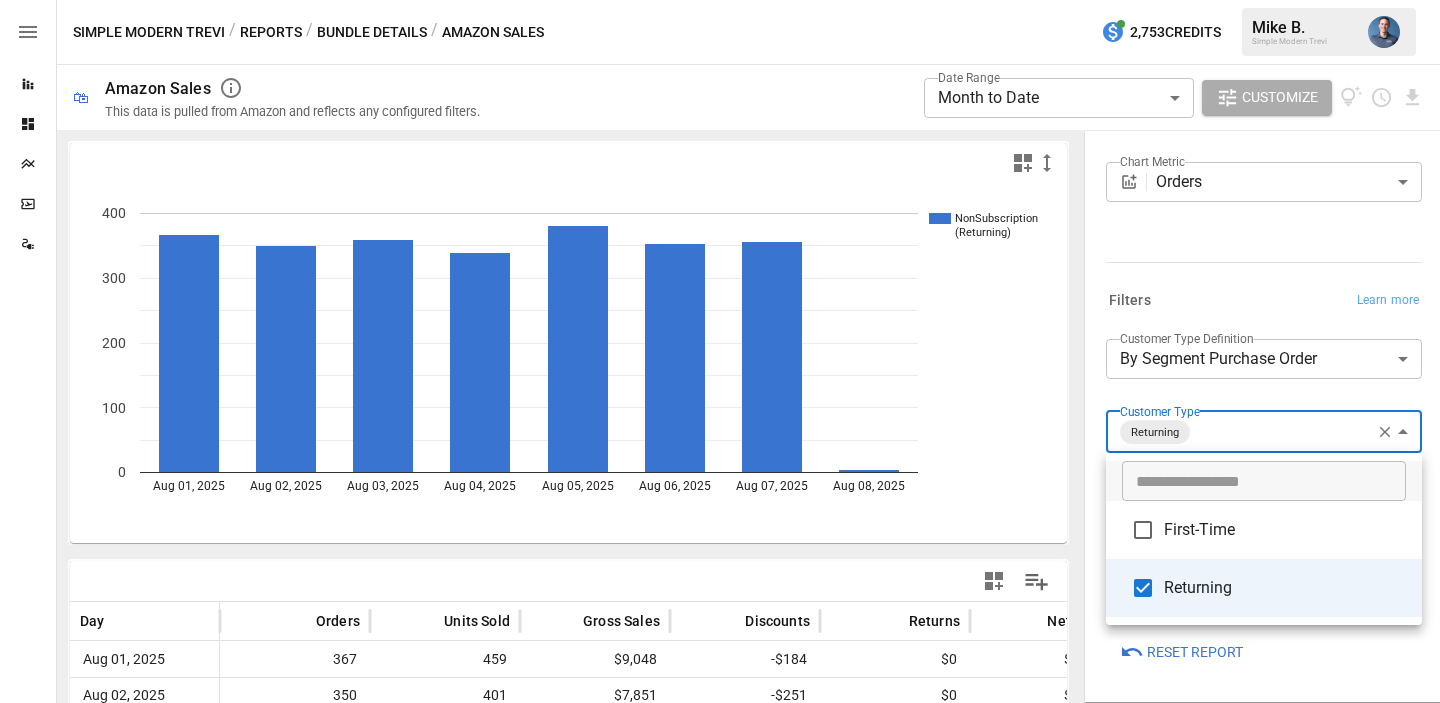 click on "**********" at bounding box center [720, 0] 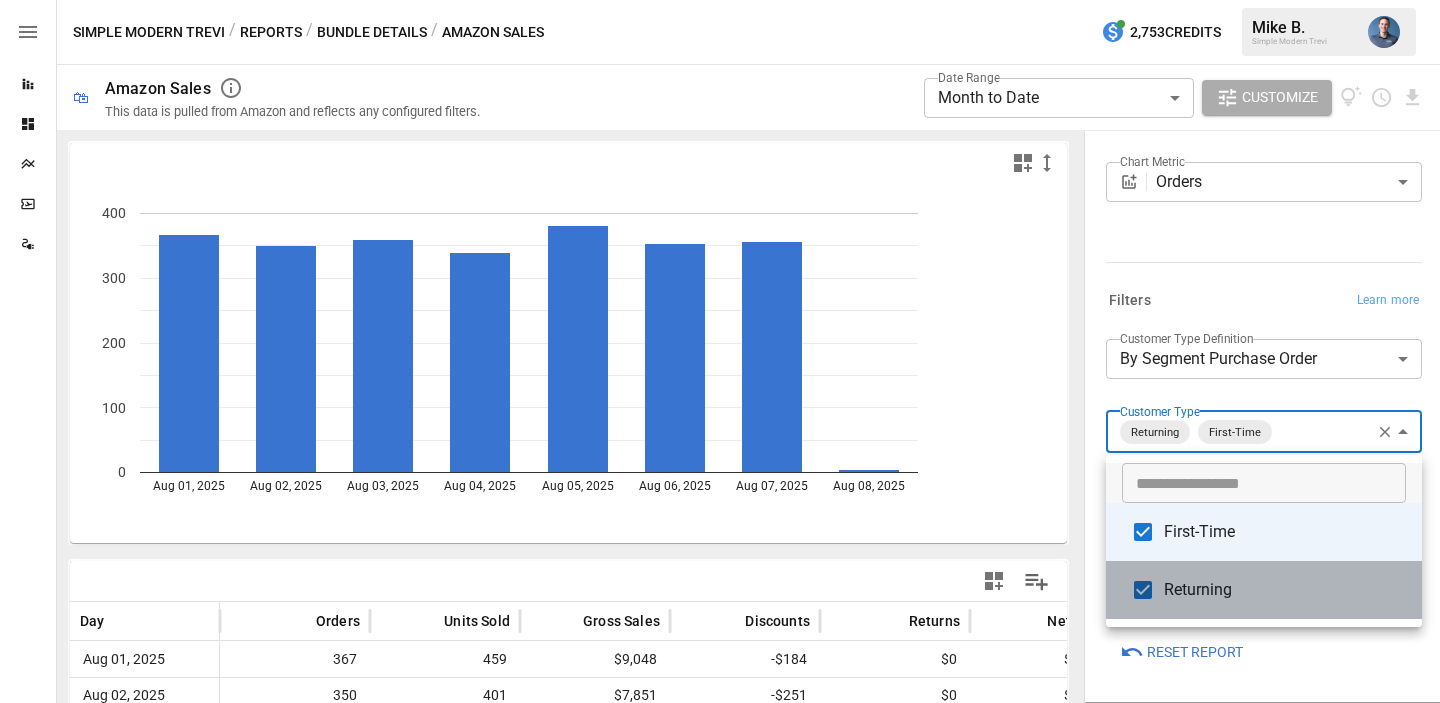 click on "Returning" at bounding box center (1285, 590) 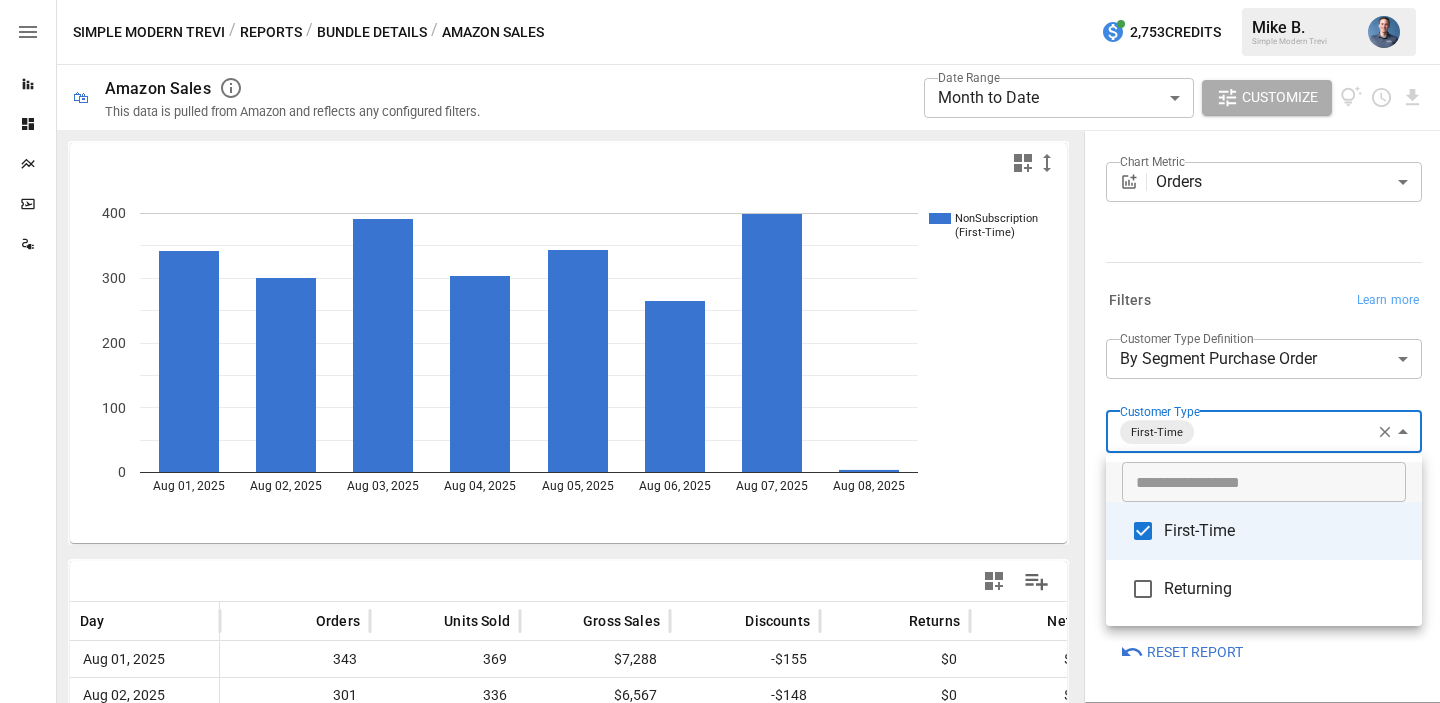 click at bounding box center (720, 351) 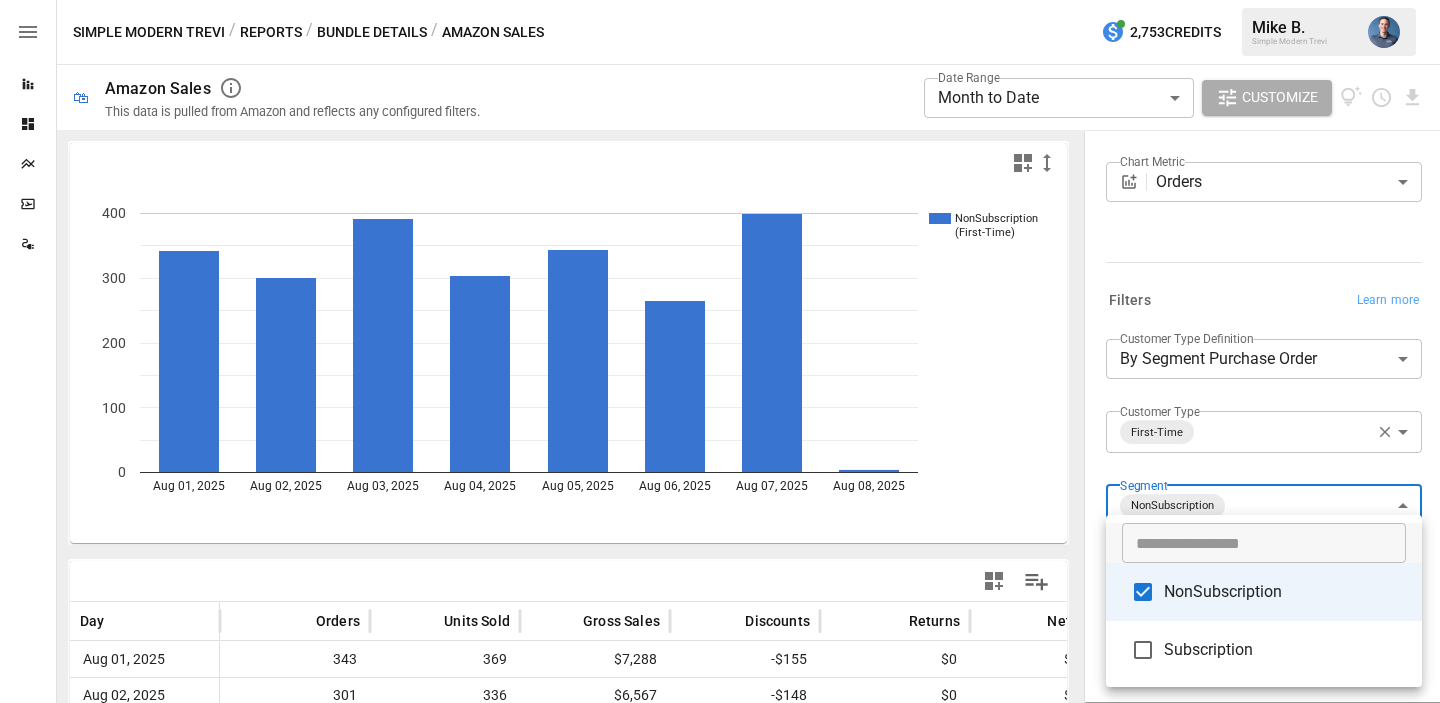 click on "**********" at bounding box center [720, 0] 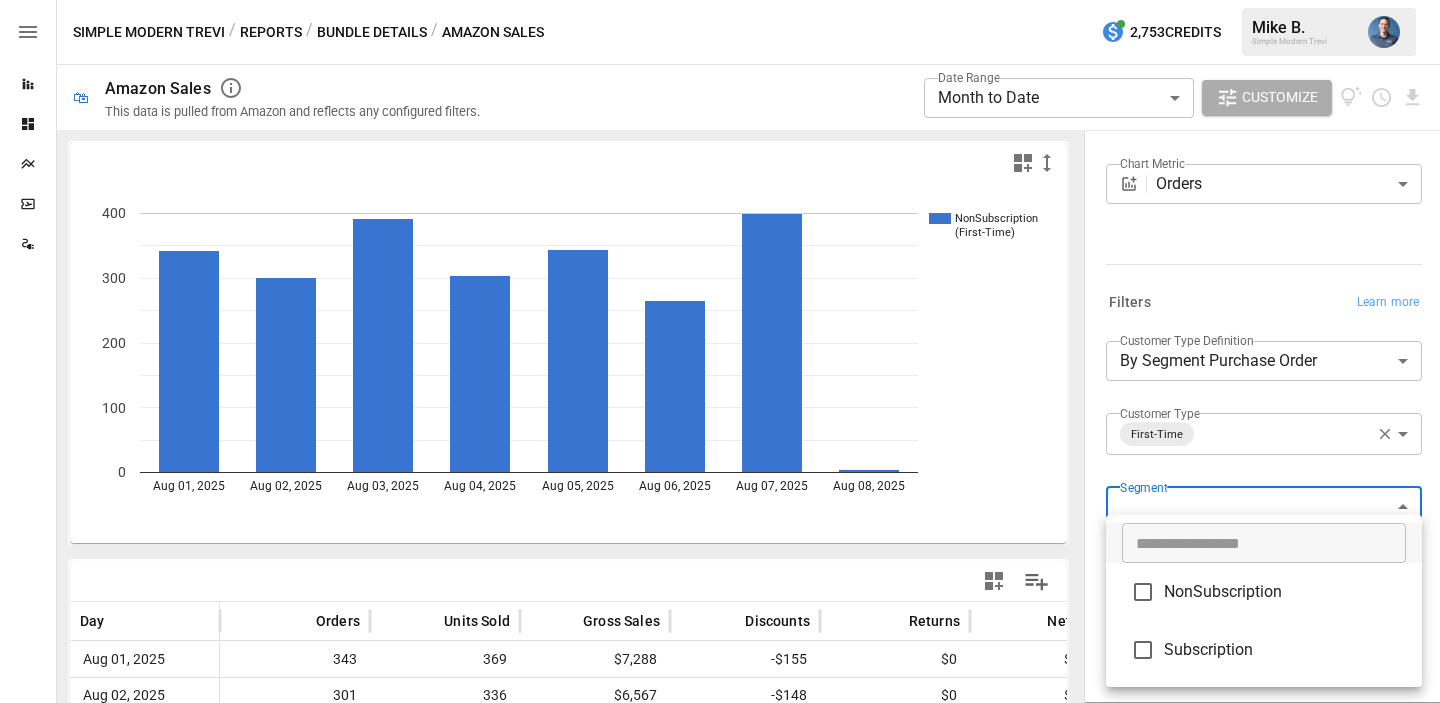 click on "Subscription" at bounding box center (1285, 650) 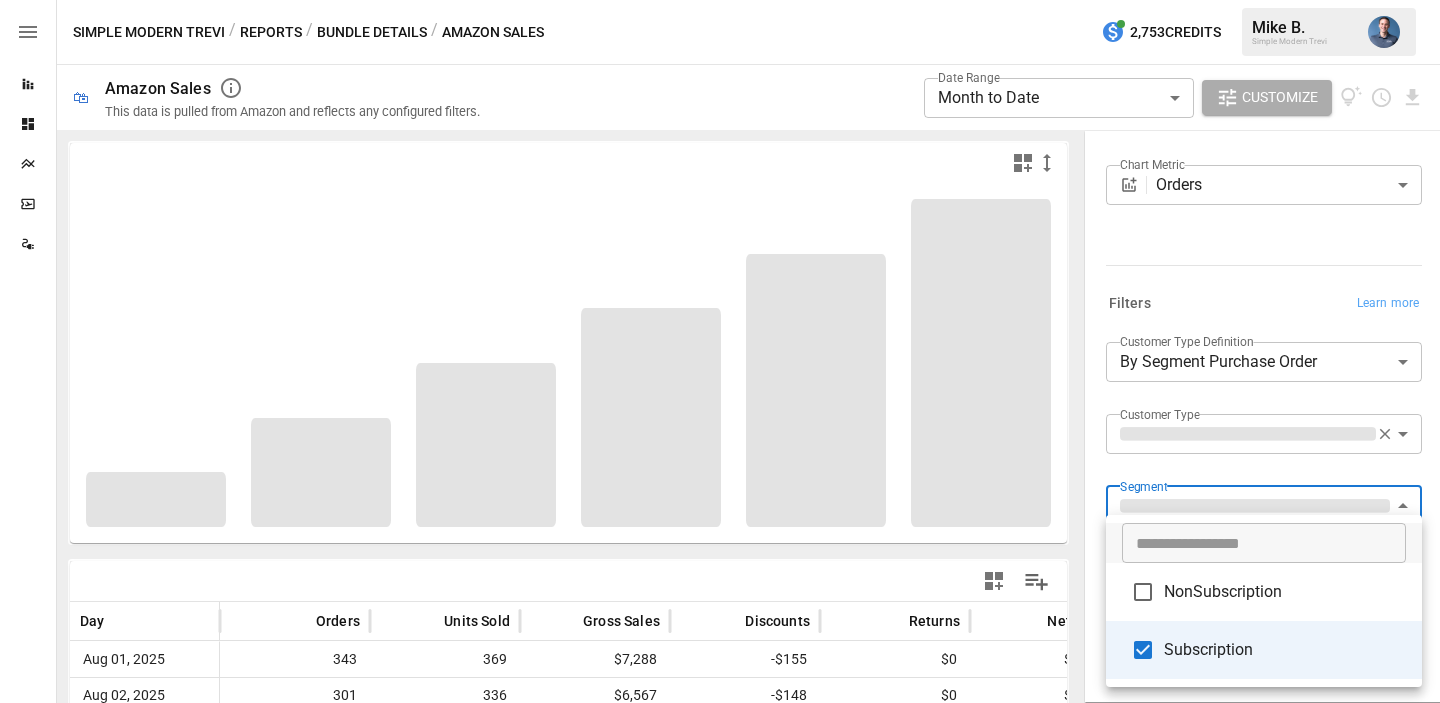 scroll, scrollTop: 219, scrollLeft: 0, axis: vertical 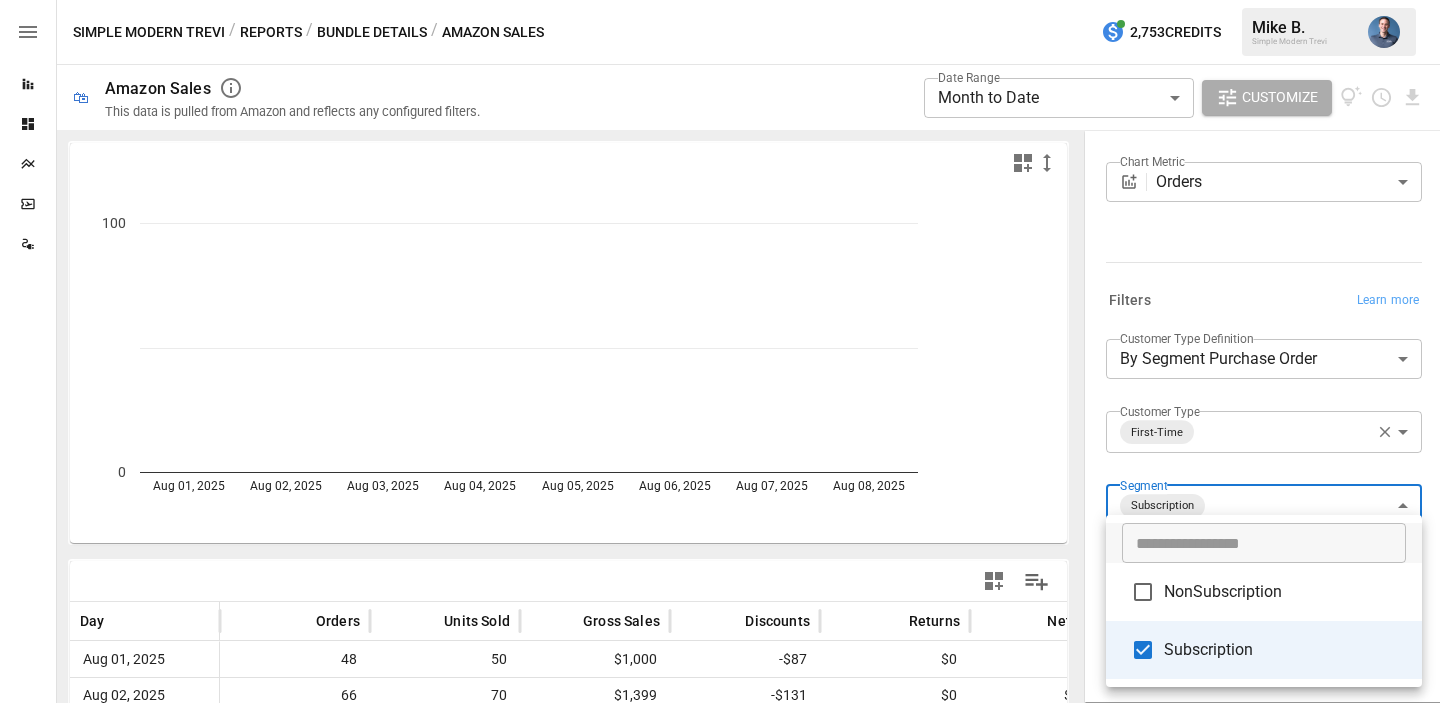 click at bounding box center [720, 351] 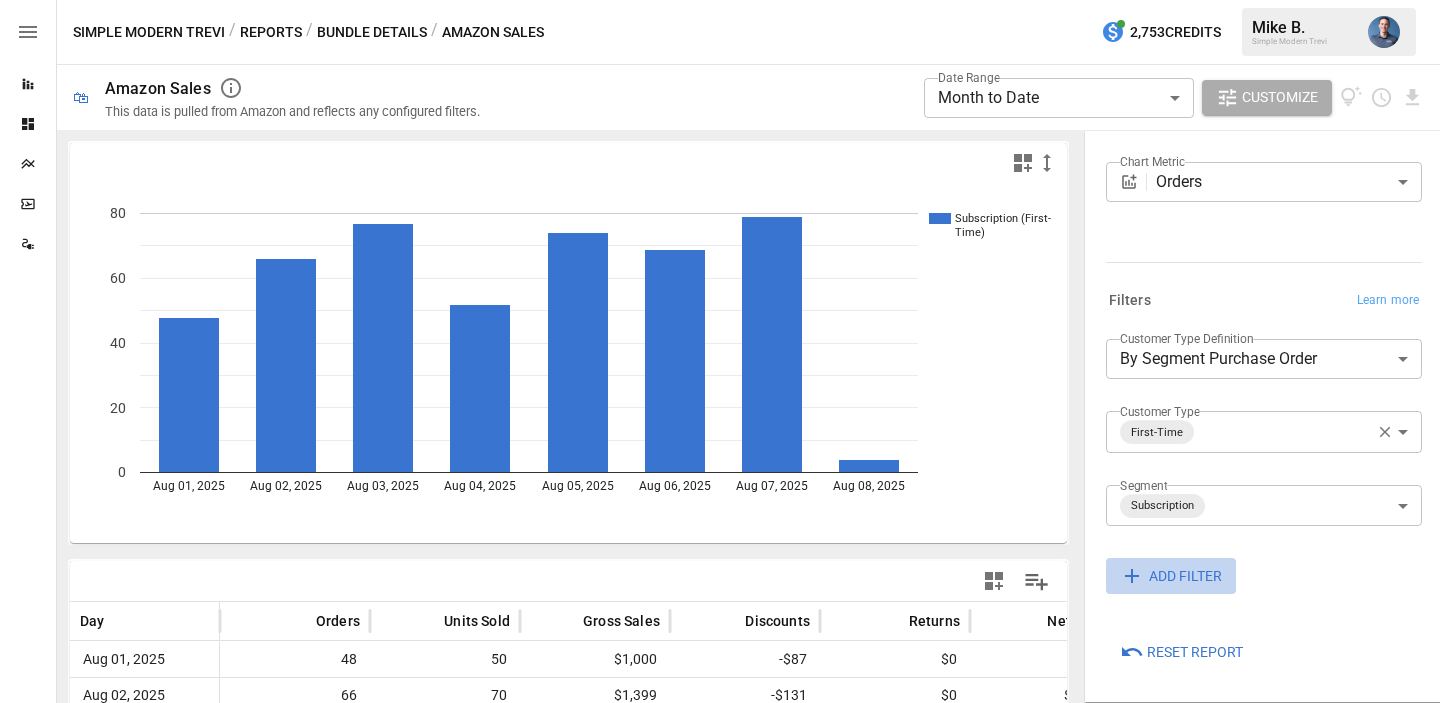 click on "ADD FILTER" at bounding box center [1171, 576] 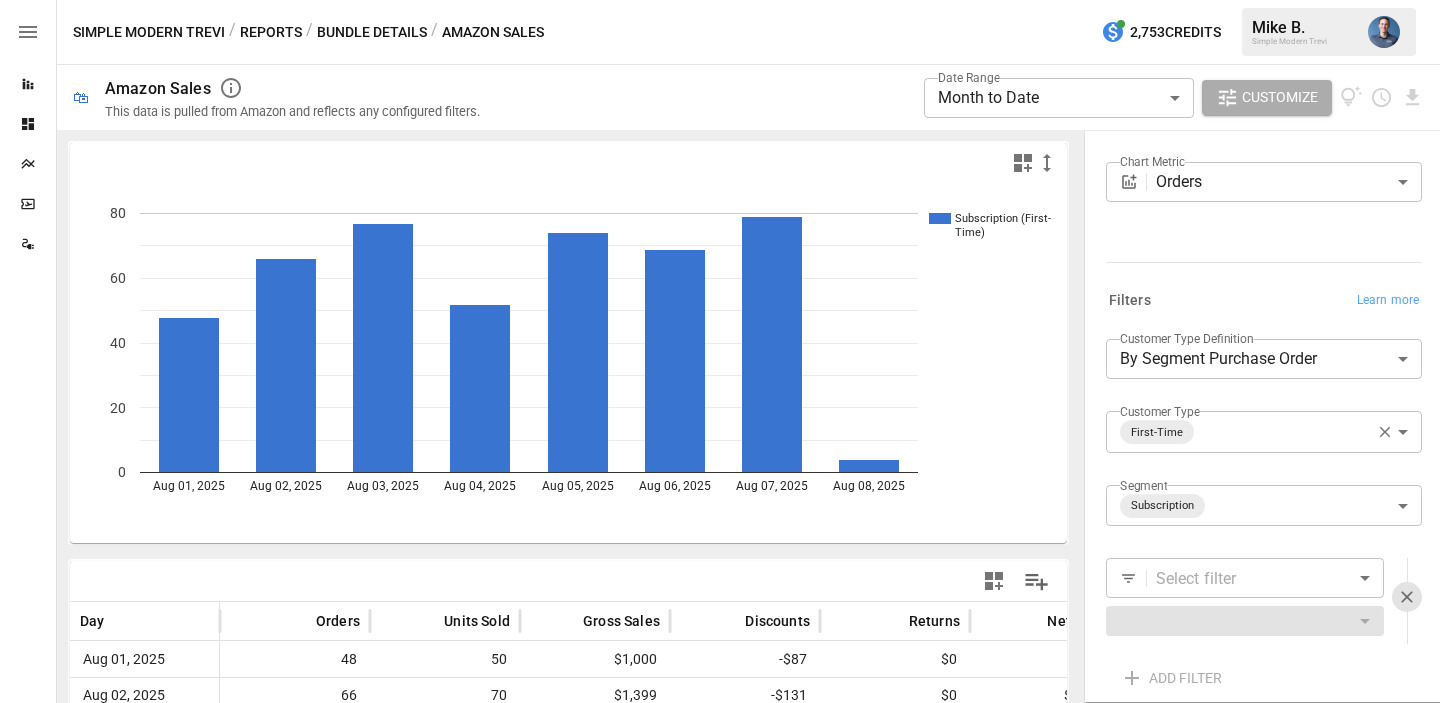 click on "Select filter ​" at bounding box center (1245, 578) 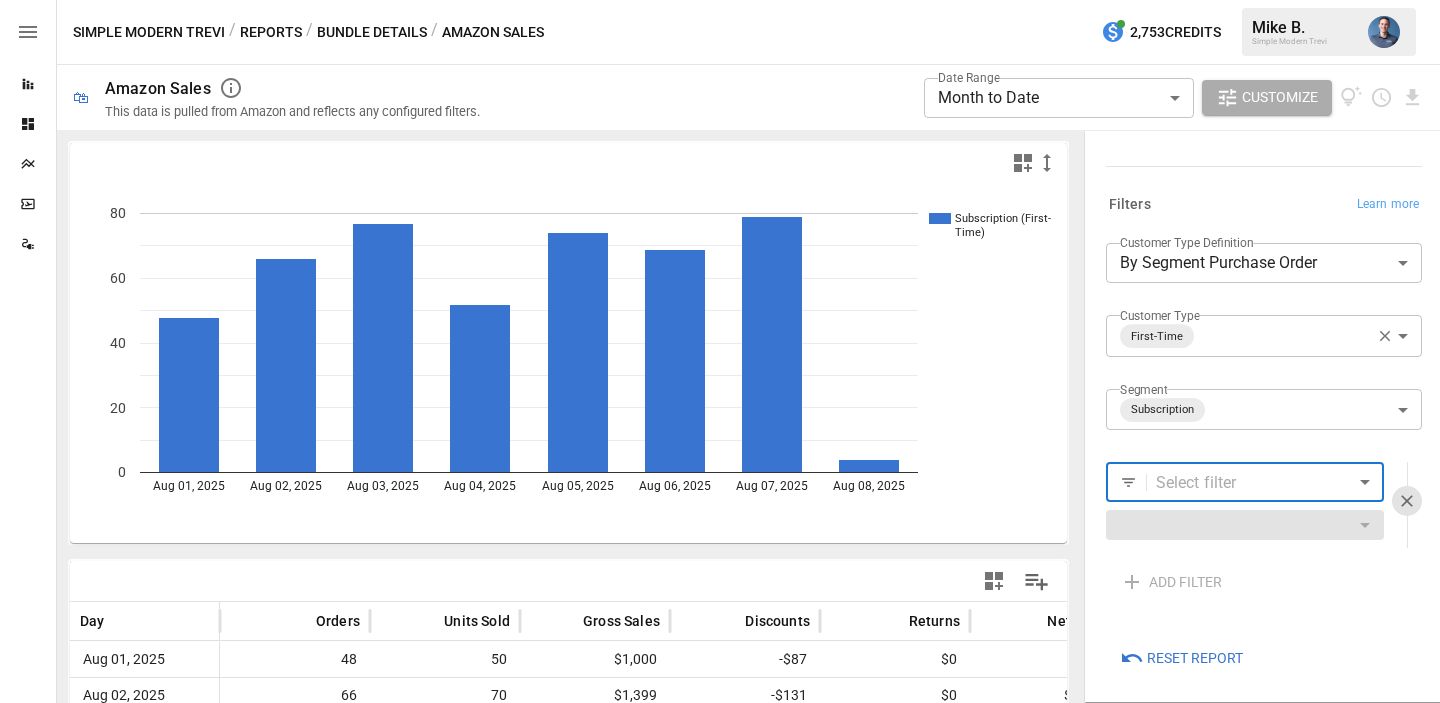 scroll, scrollTop: 321, scrollLeft: 0, axis: vertical 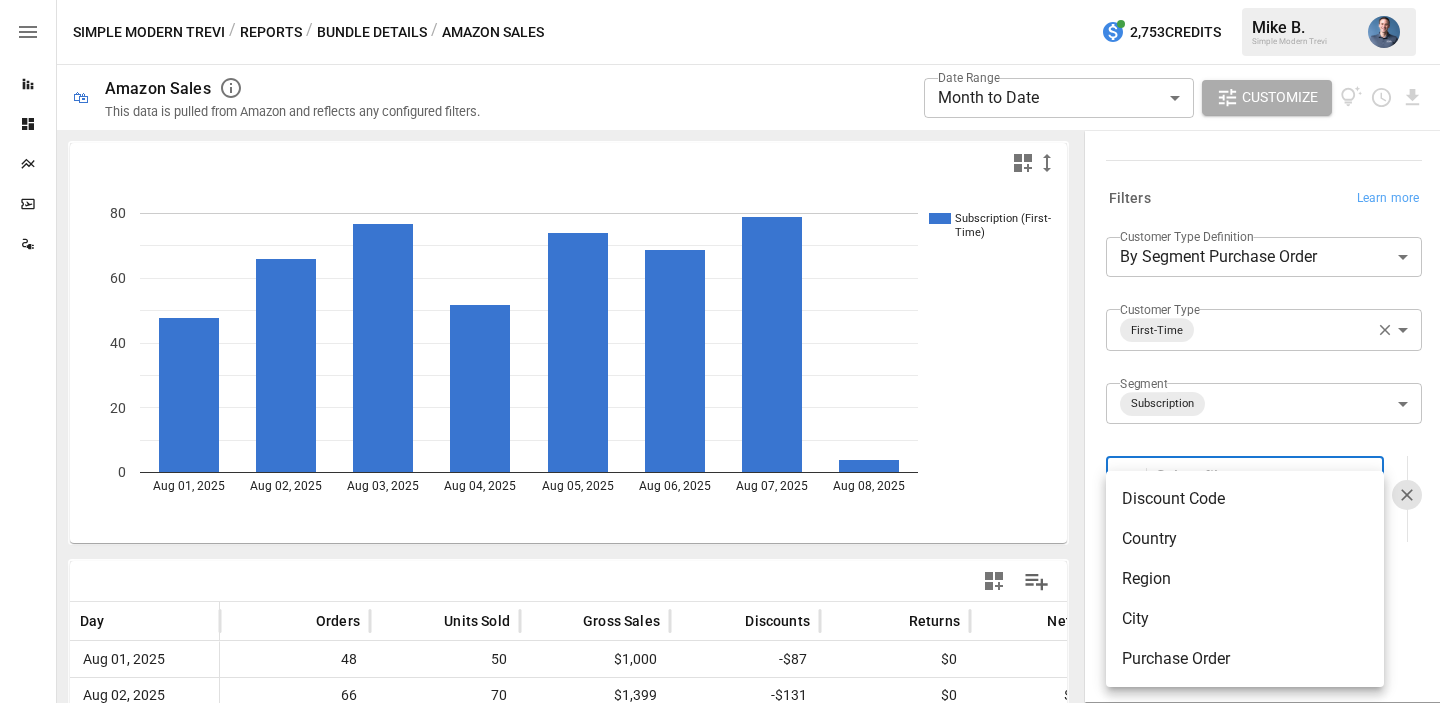 click on "**********" at bounding box center (720, 0) 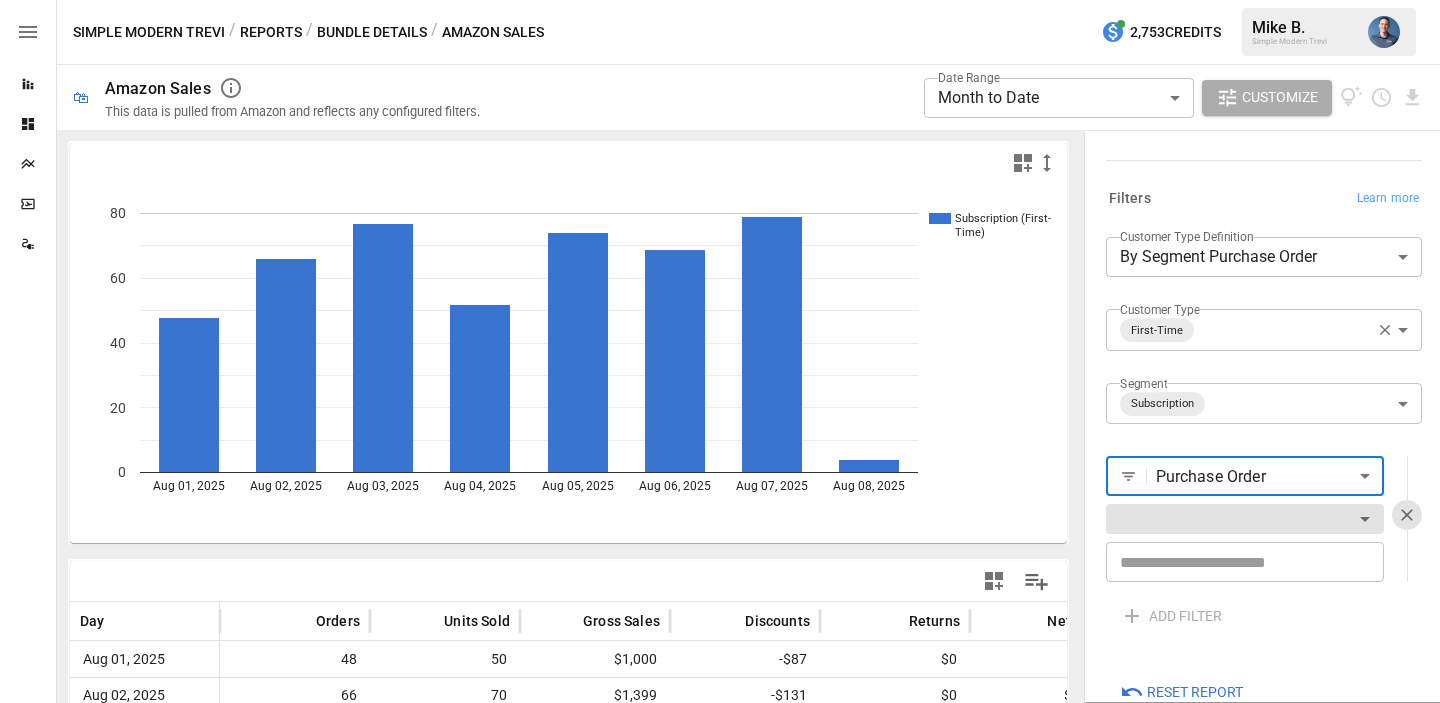 click on "**********" at bounding box center (720, 0) 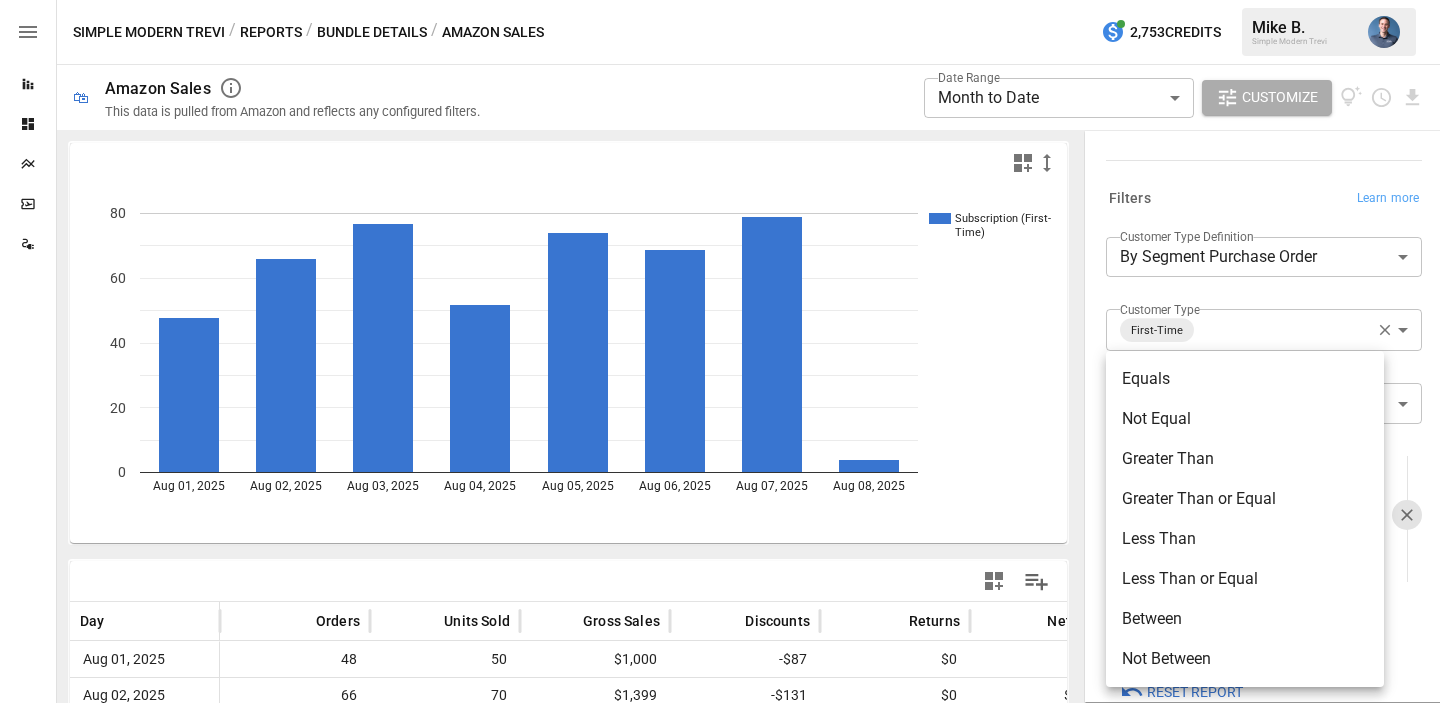 click on "Equals" at bounding box center [1245, 379] 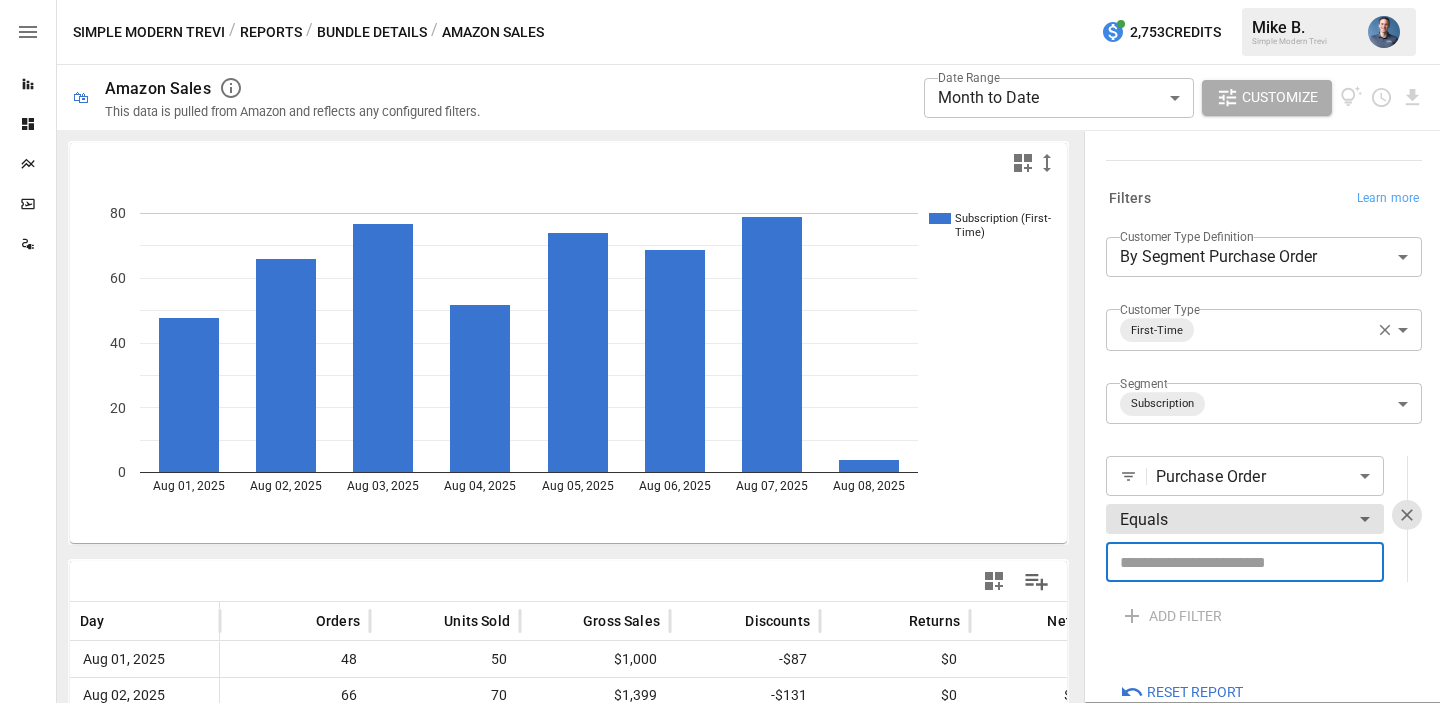 click at bounding box center [1245, 562] 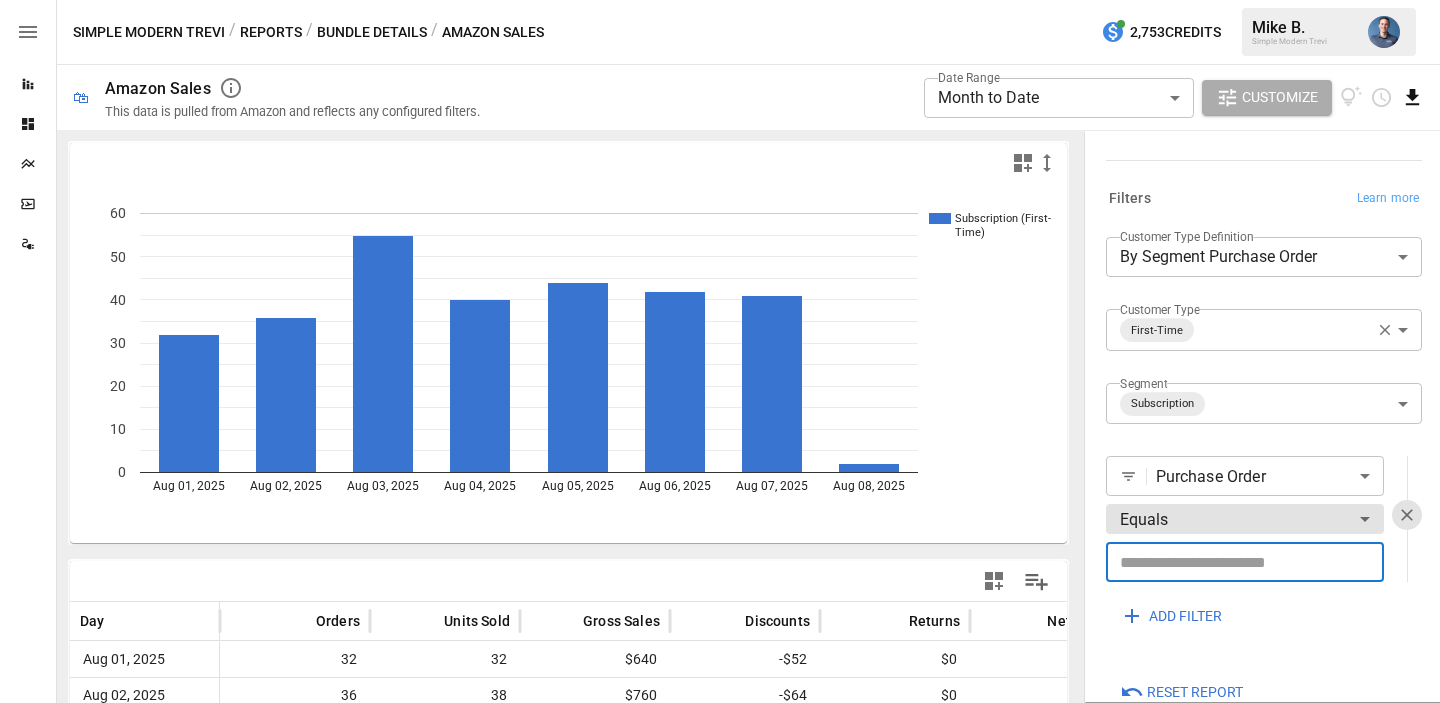 type on "*" 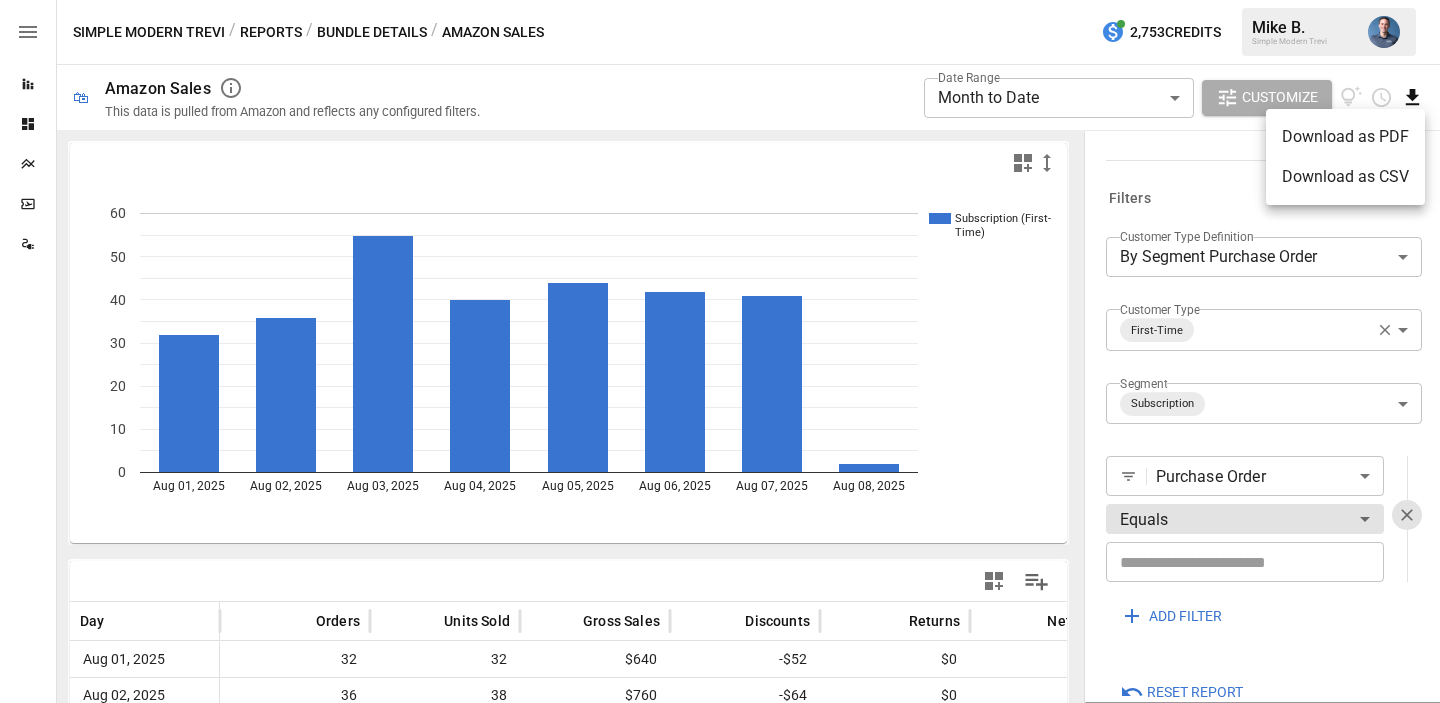 click on "Download as CSV" at bounding box center [1345, 177] 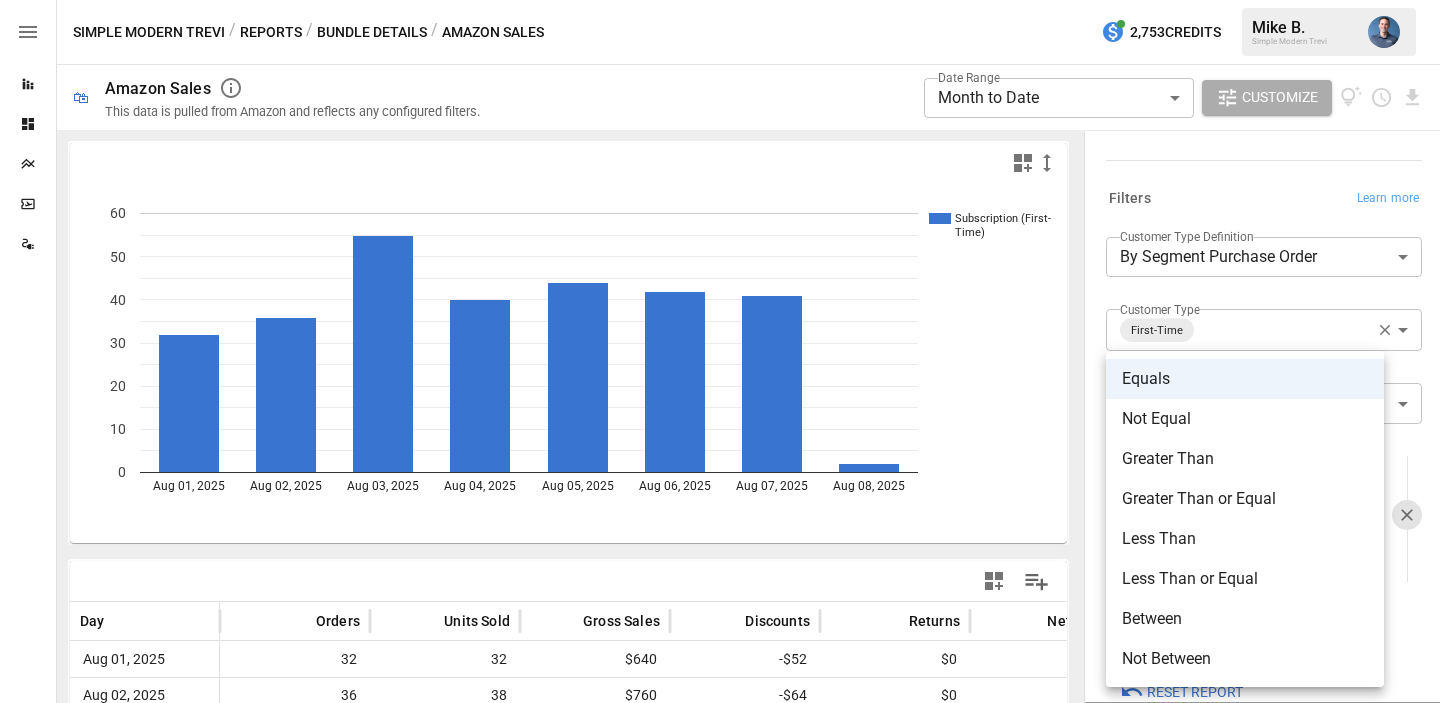 click on "**********" at bounding box center (720, 0) 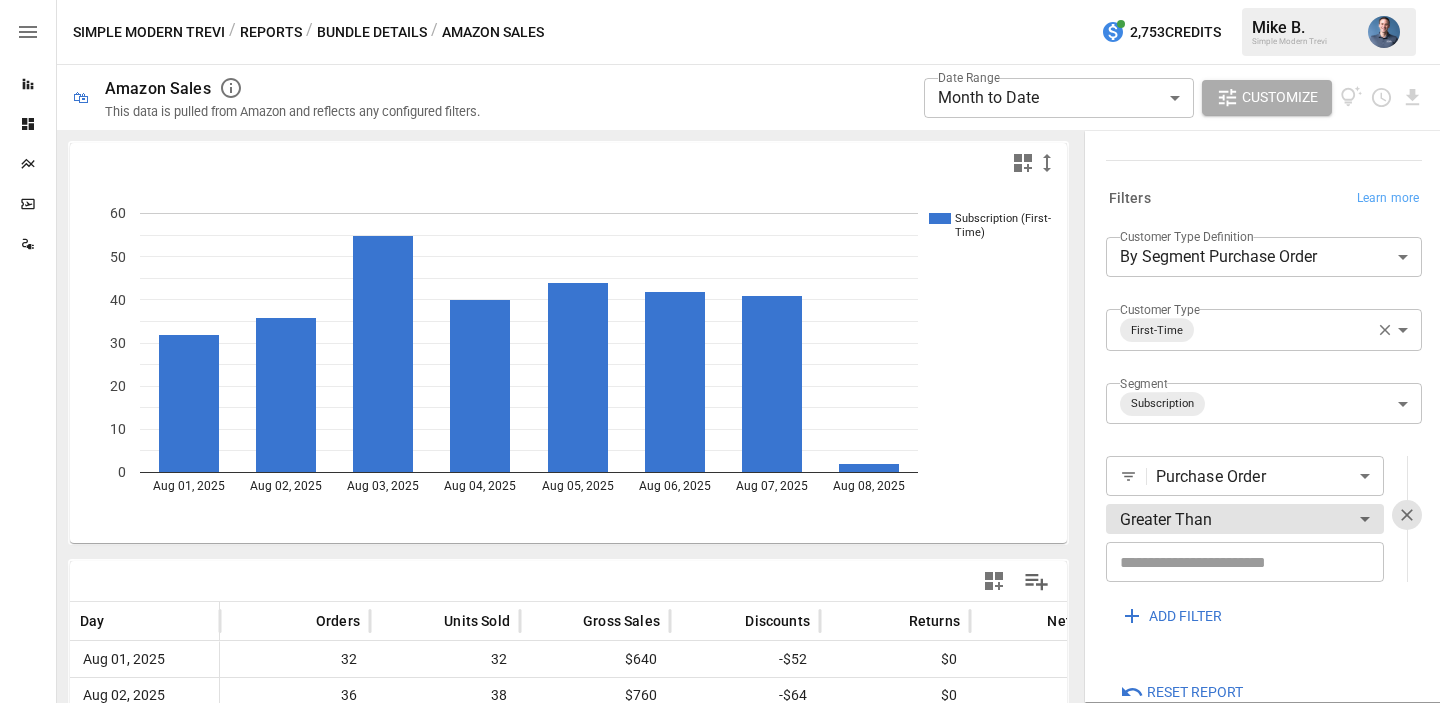 click at bounding box center (1245, 562) 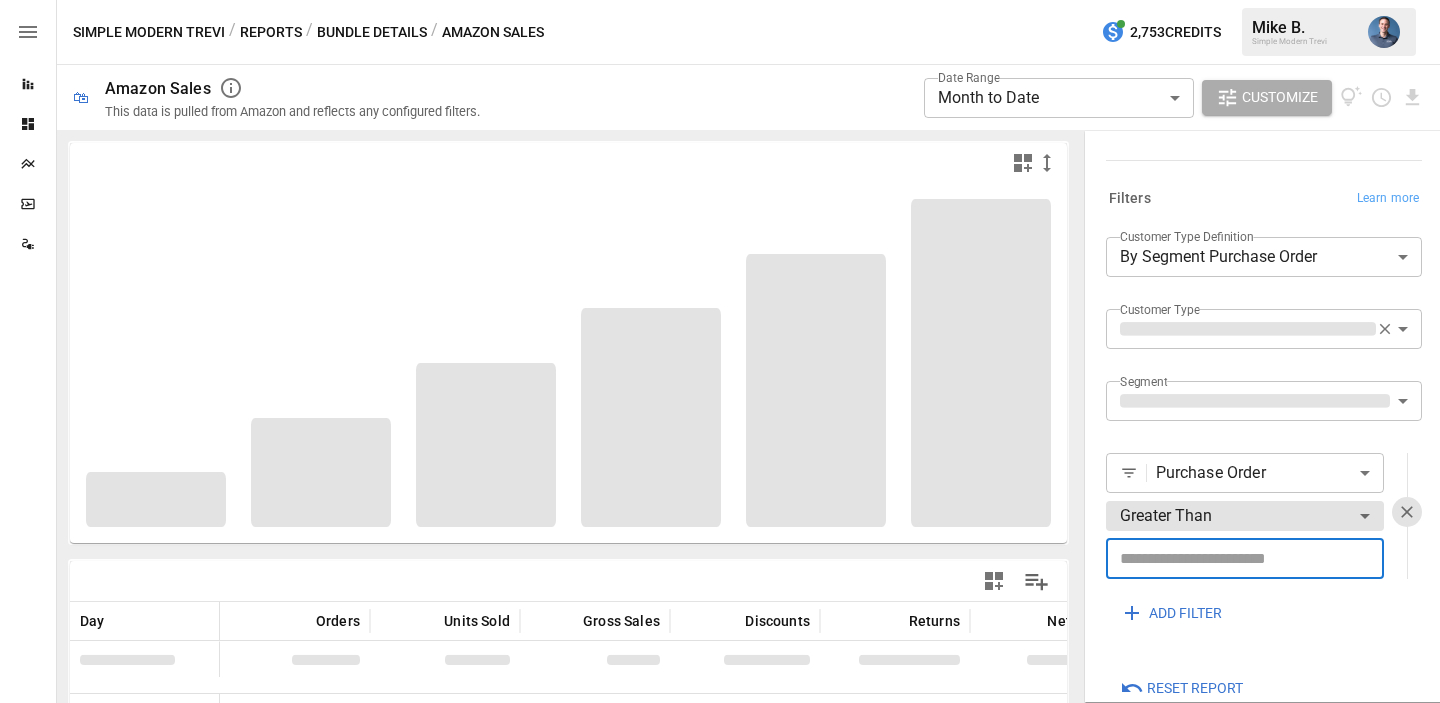 type on "*" 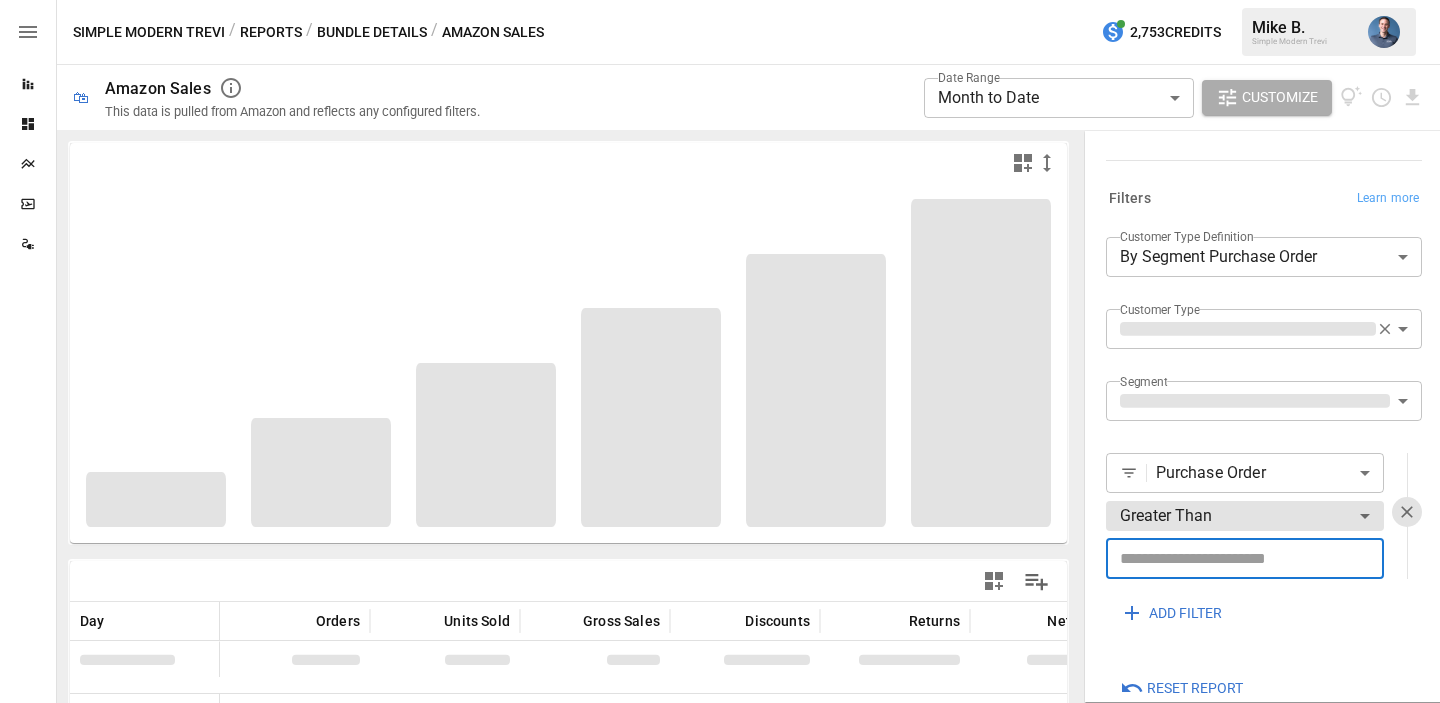 click at bounding box center (1407, 516) 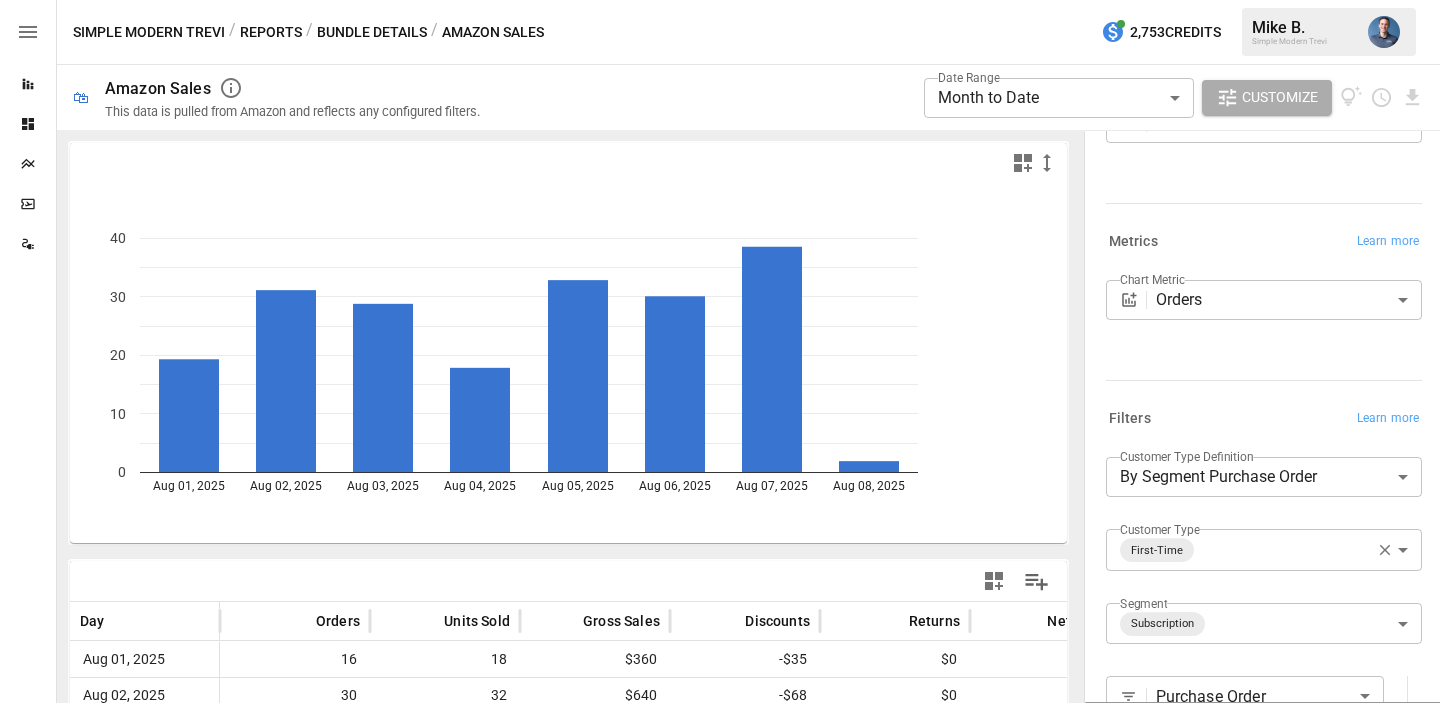 scroll, scrollTop: 0, scrollLeft: 0, axis: both 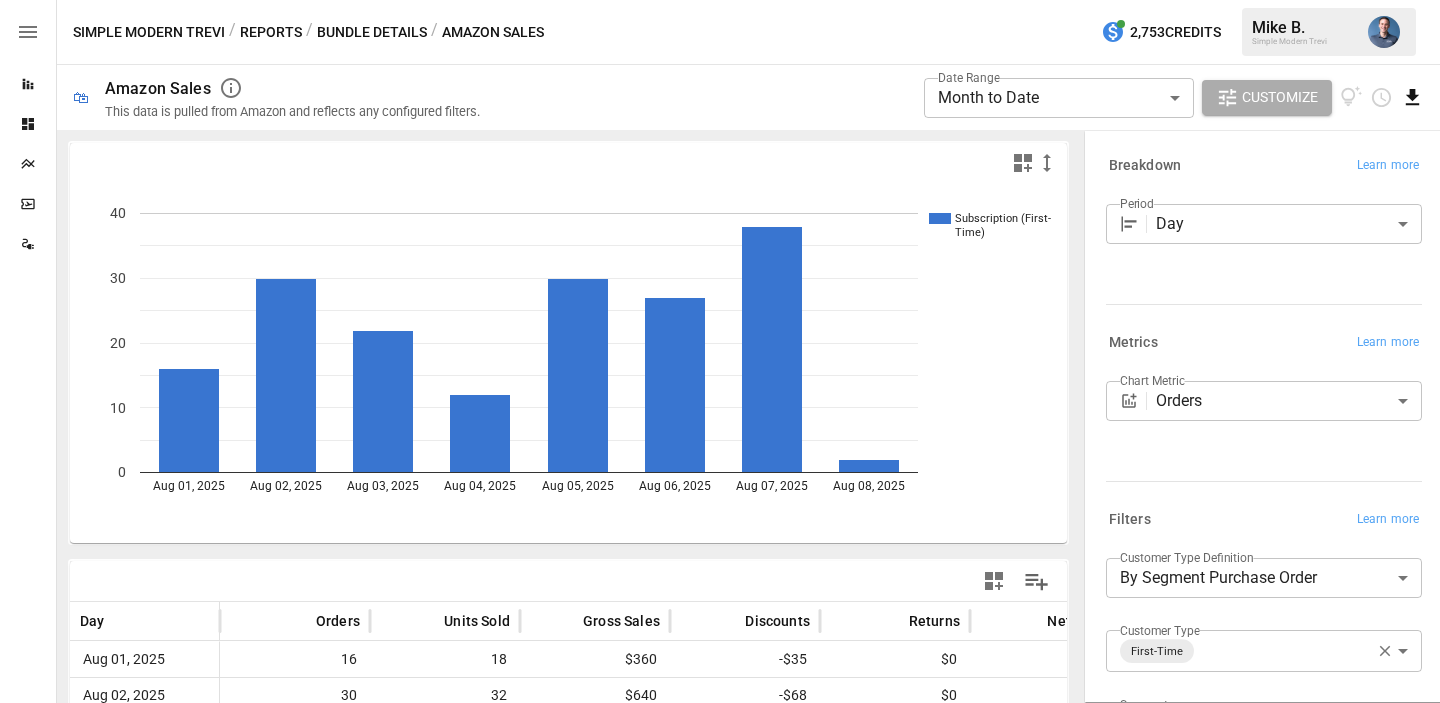 click 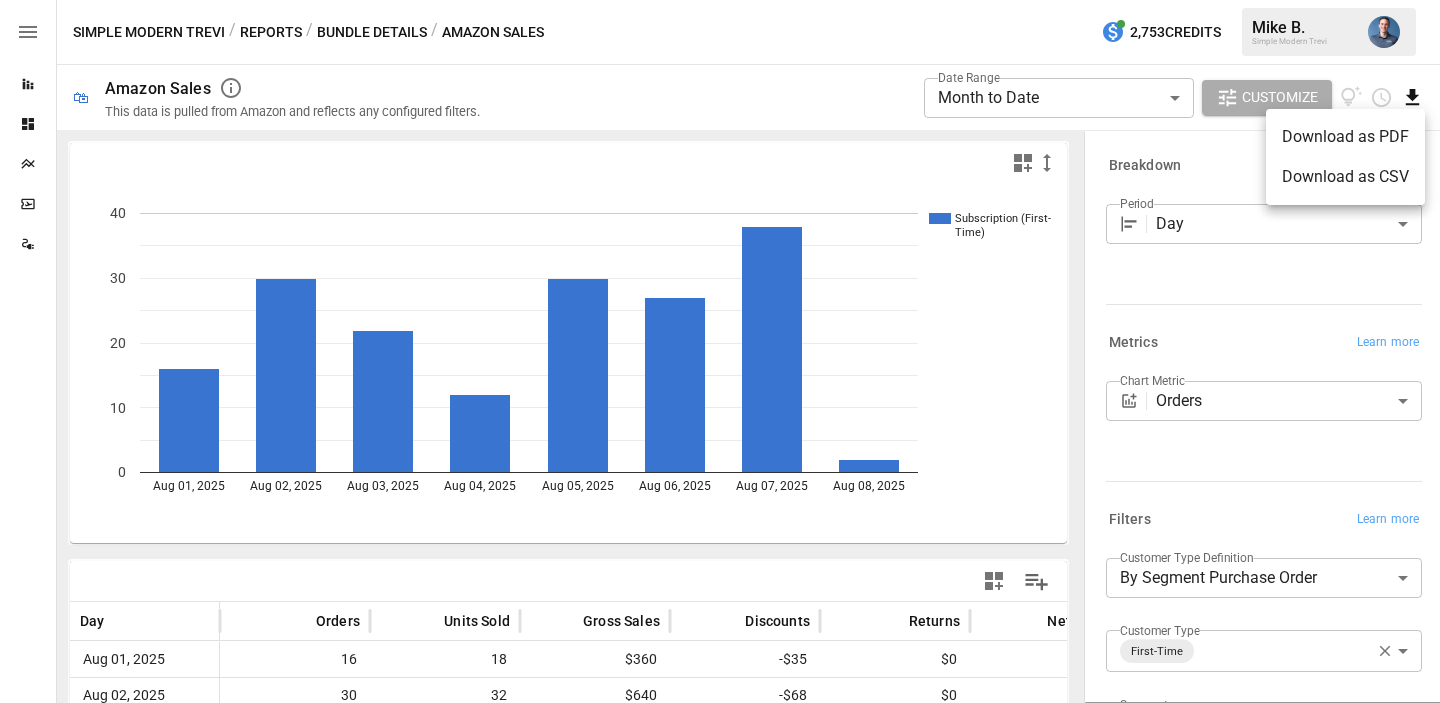 click on "Download as CSV" at bounding box center (1345, 177) 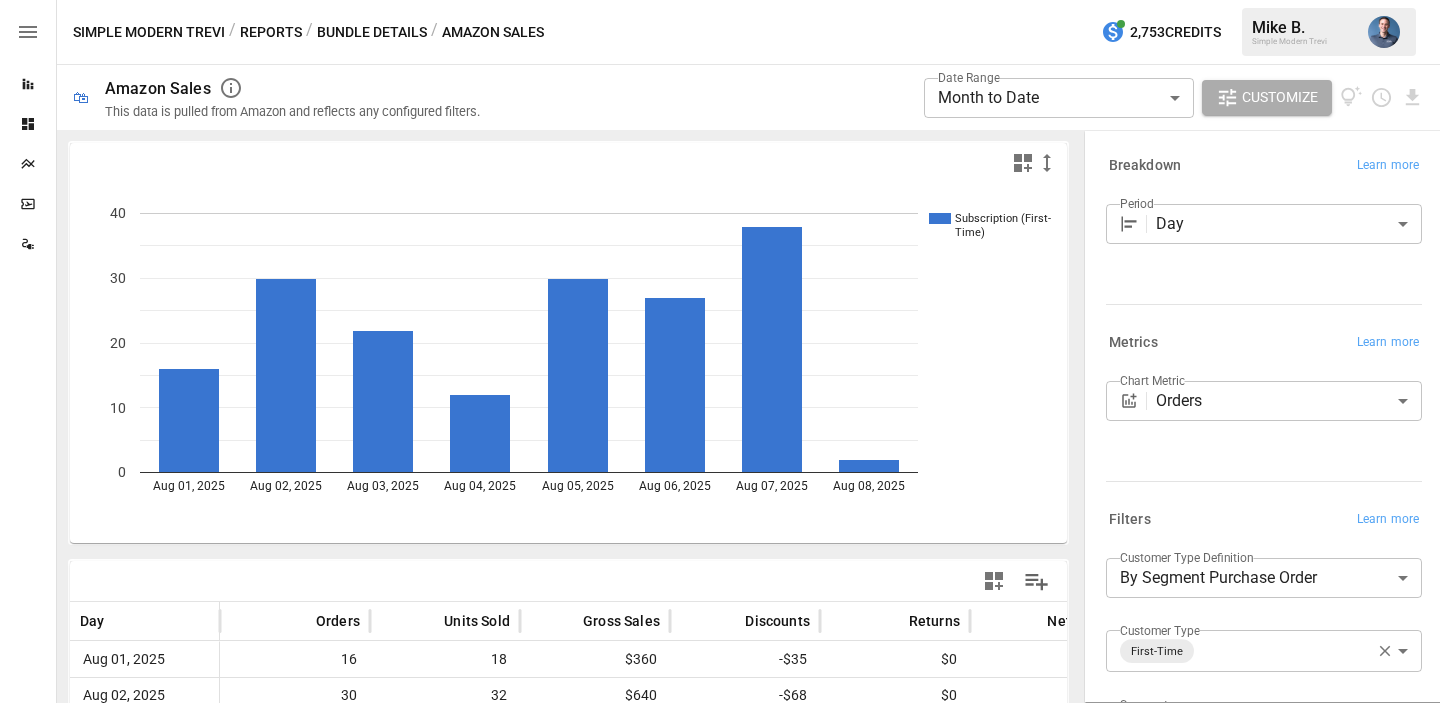 scroll, scrollTop: 106, scrollLeft: 0, axis: vertical 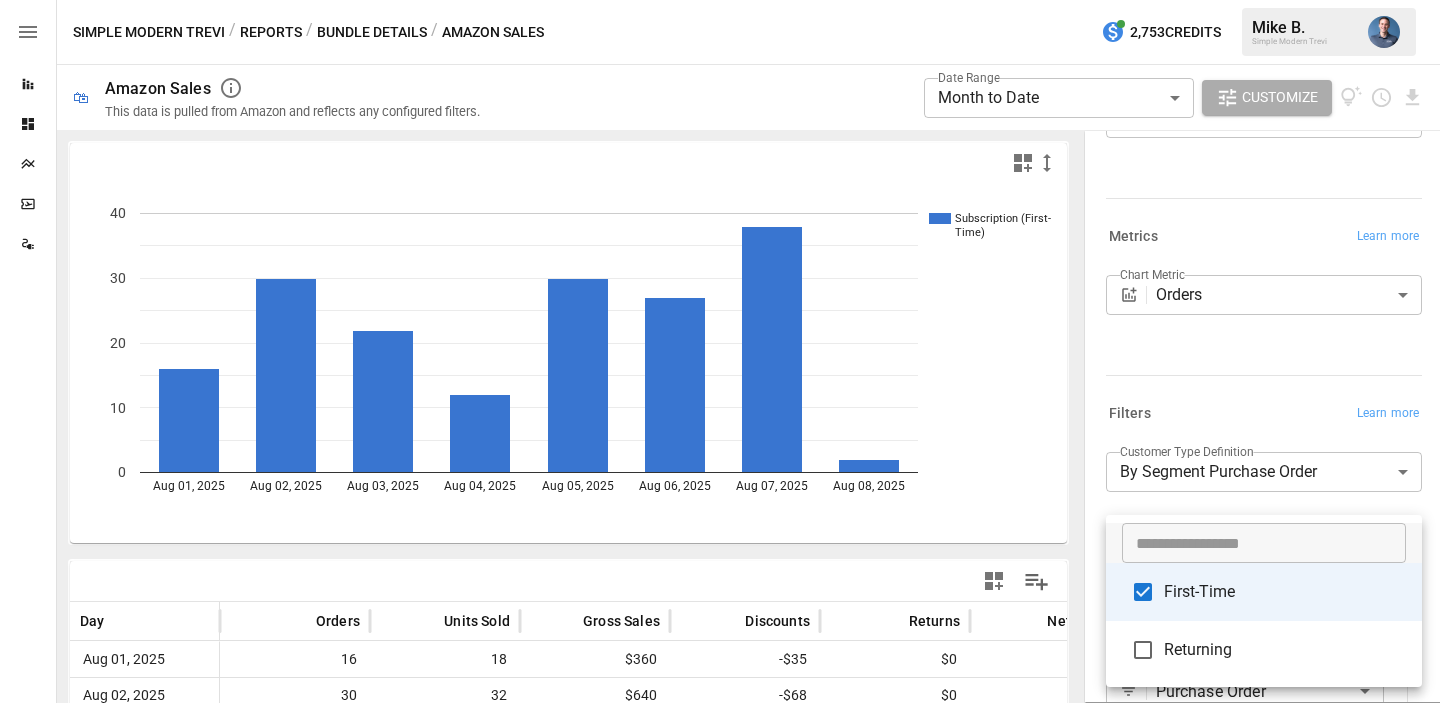 click on "**********" at bounding box center (720, 0) 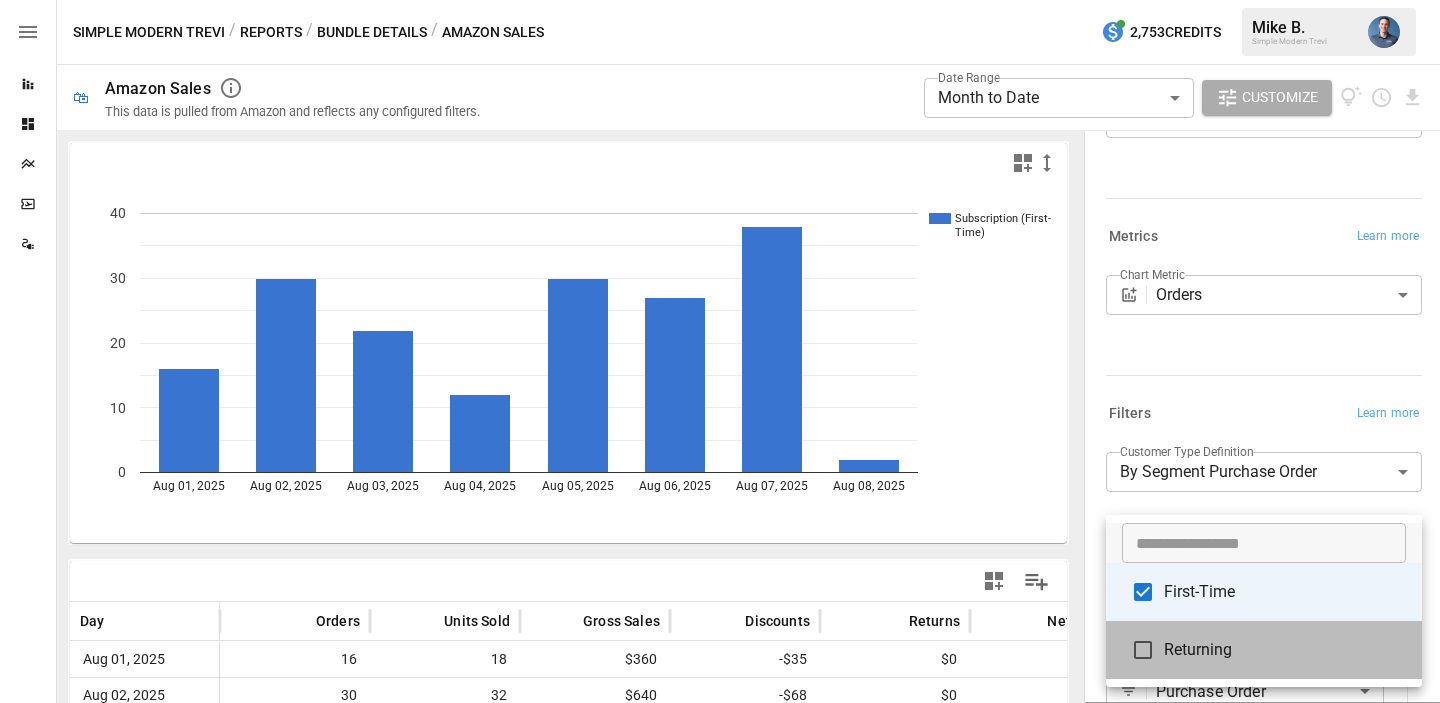 click on "Returning" at bounding box center [1285, 650] 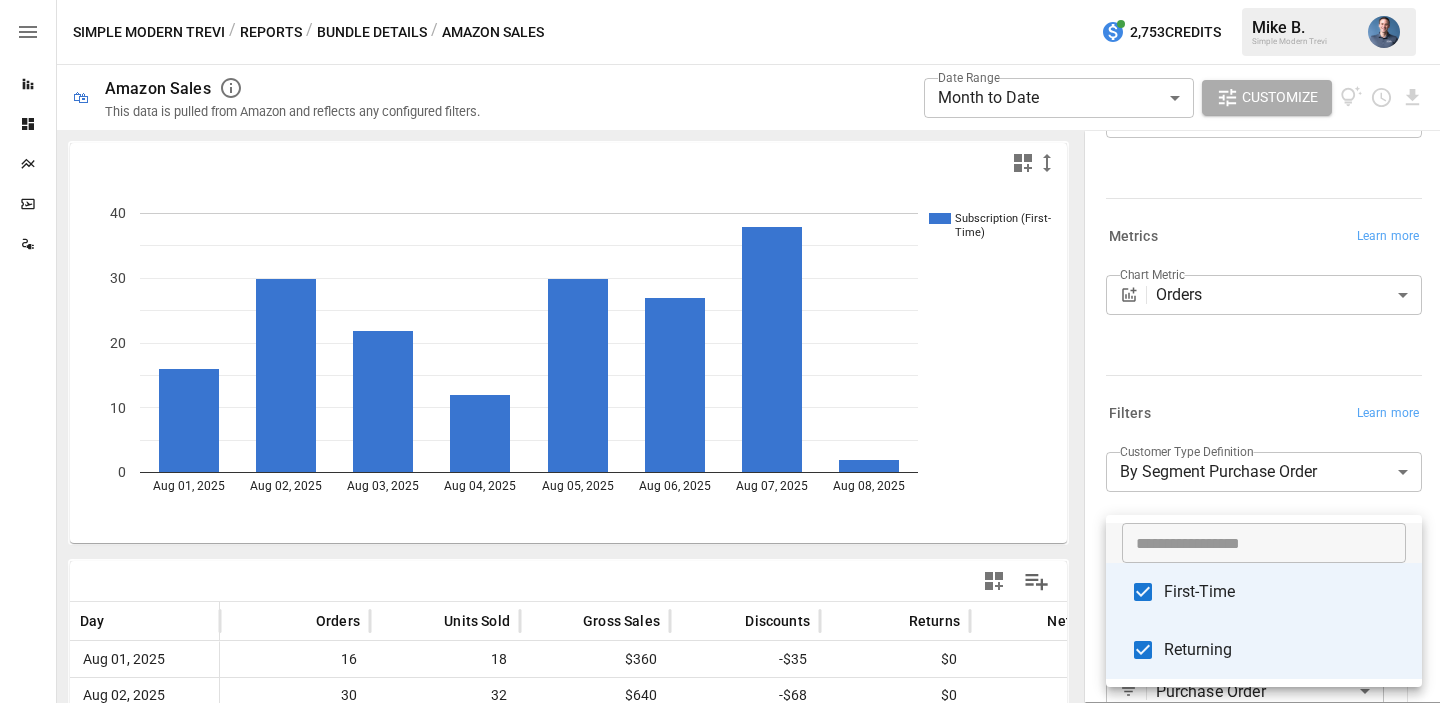 click on "First-Time" at bounding box center (1285, 592) 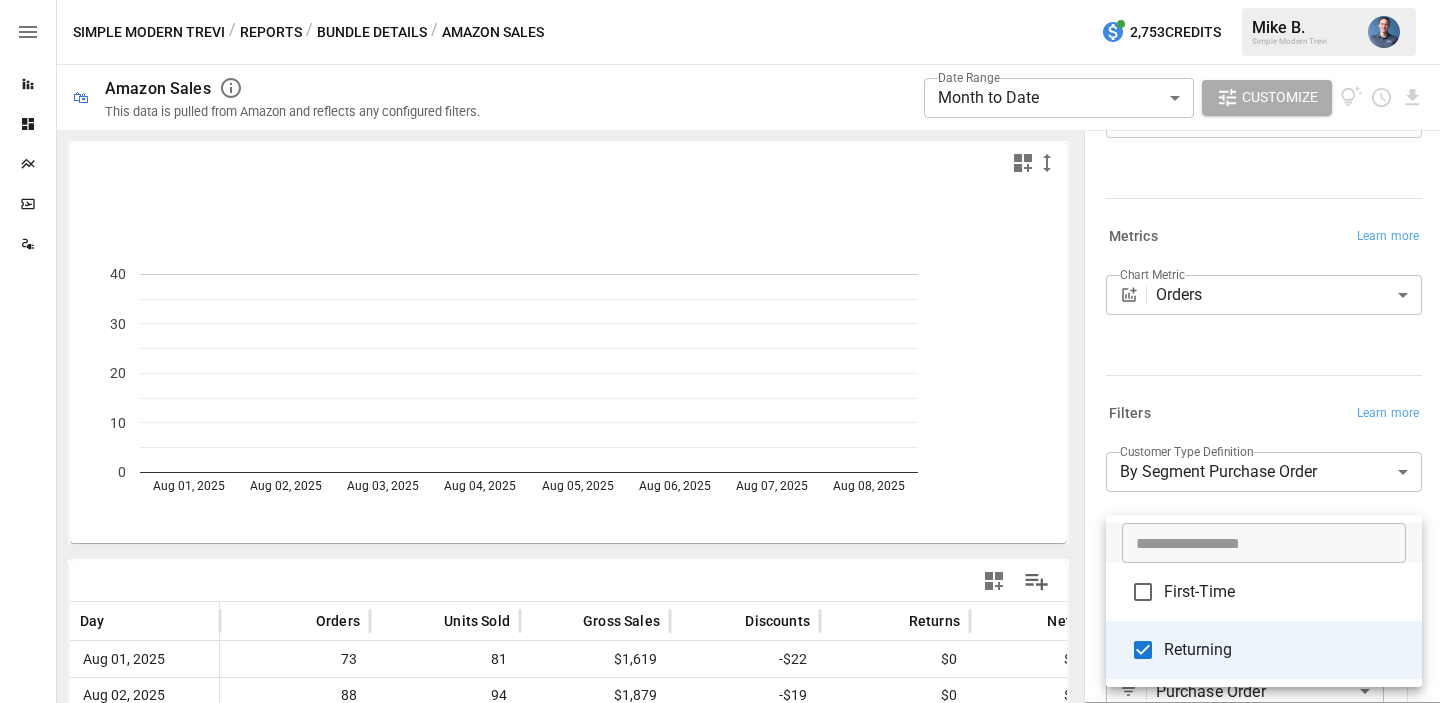 click at bounding box center [720, 351] 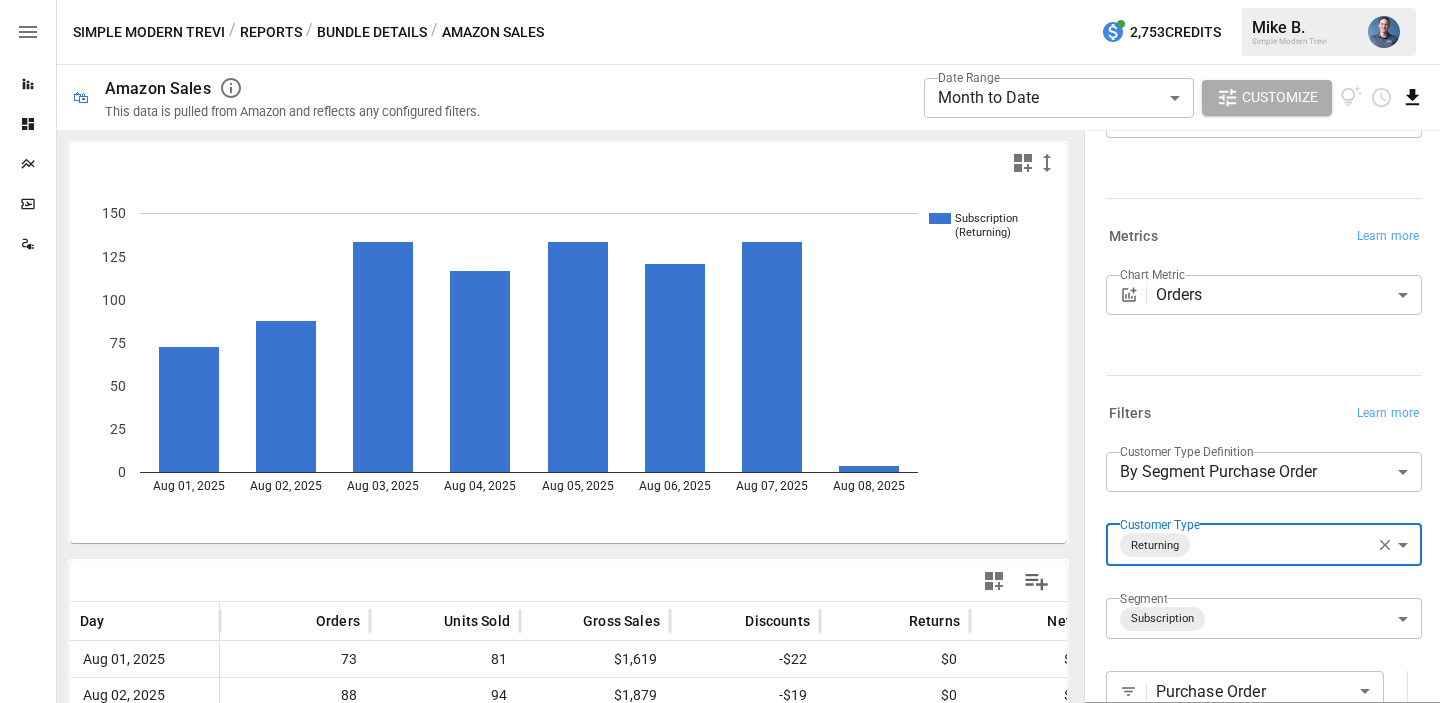 click 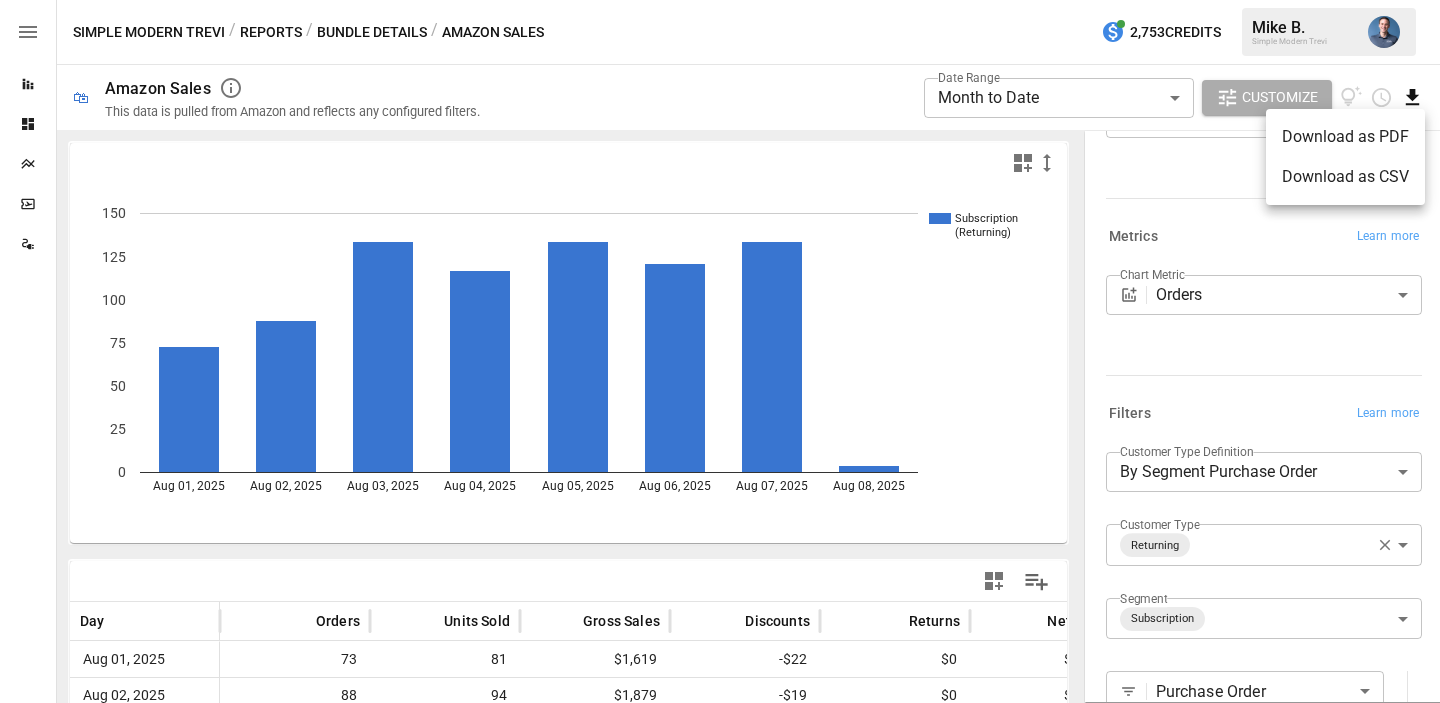 click on "Download as CSV" at bounding box center (1345, 177) 